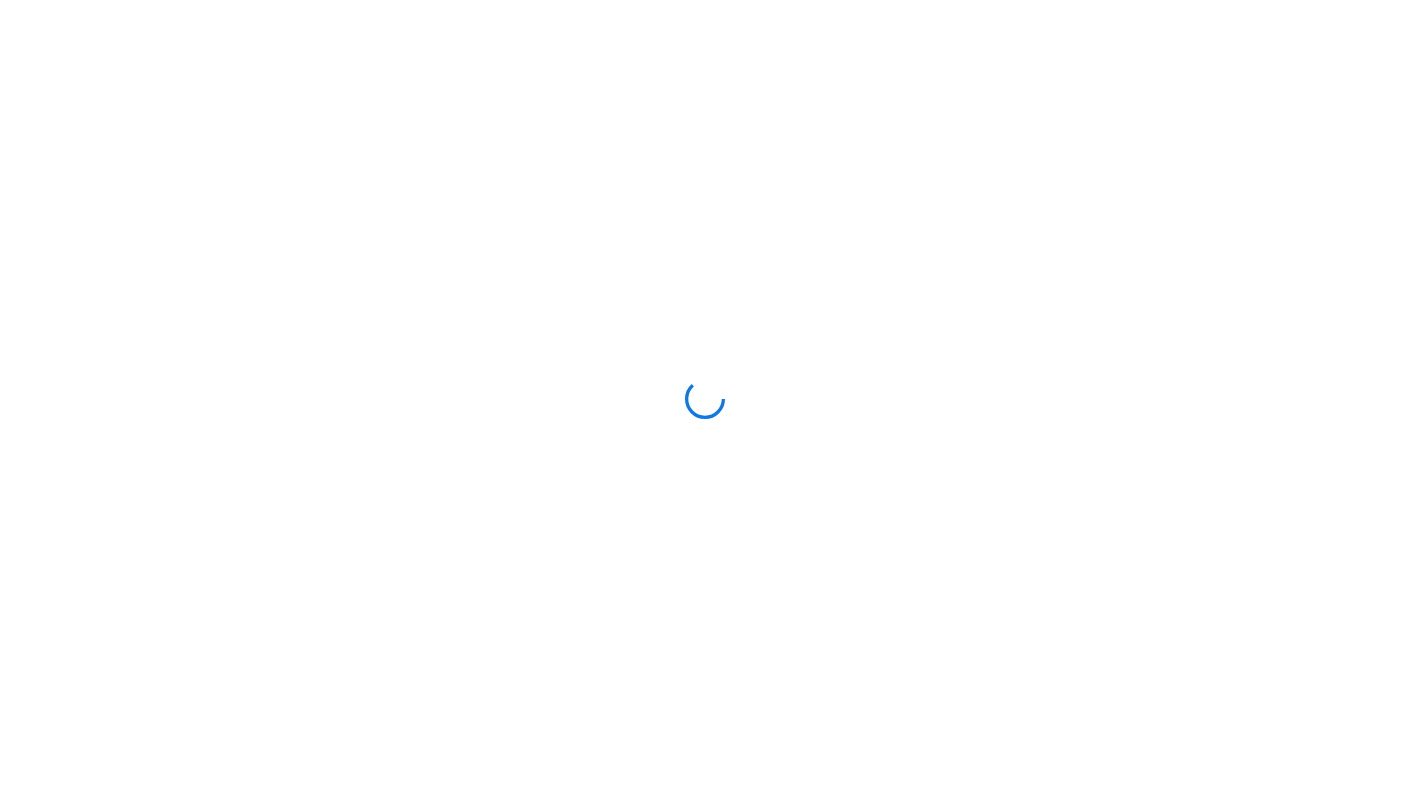 scroll, scrollTop: 0, scrollLeft: 0, axis: both 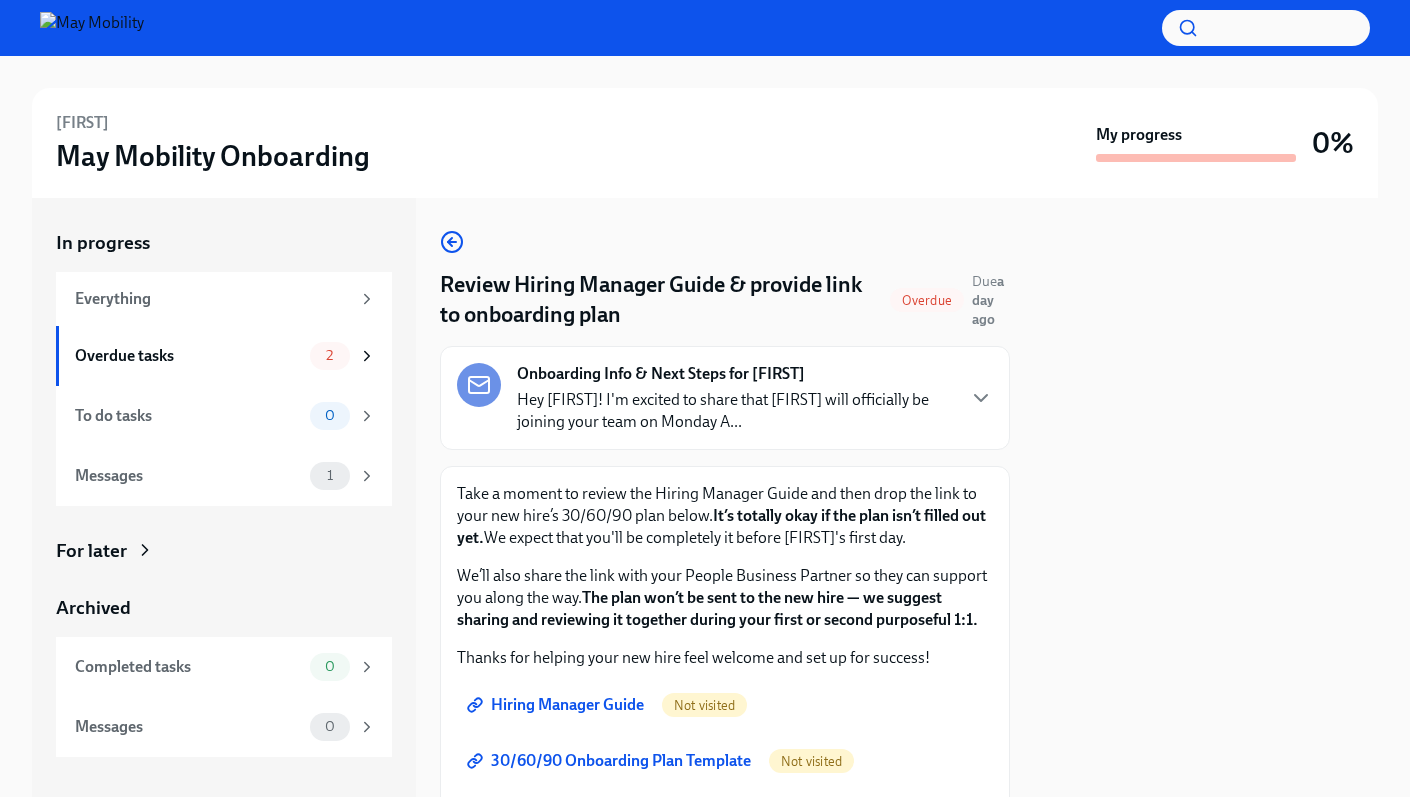 click on "Onboarding Info & Next Steps for [FIRST]" at bounding box center (661, 374) 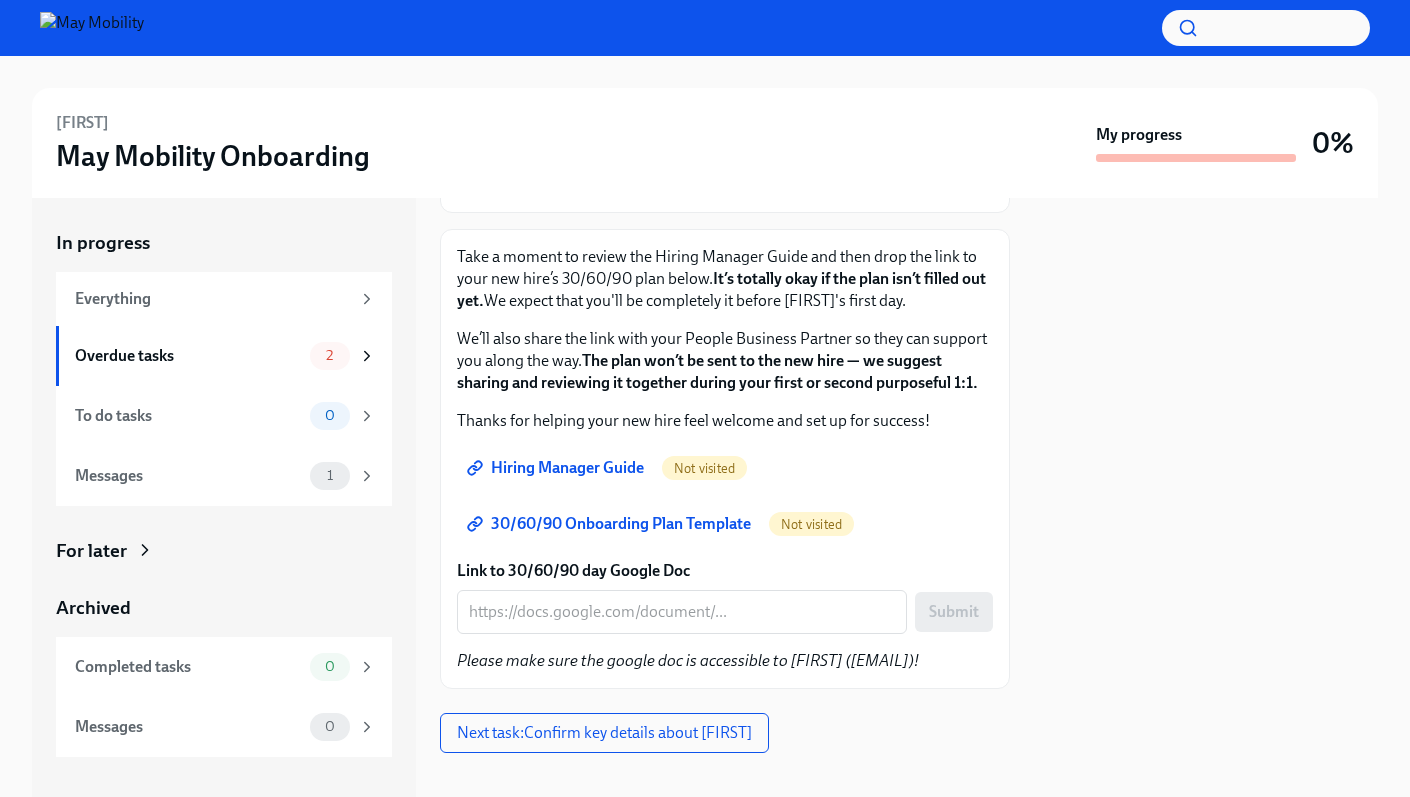 scroll, scrollTop: 1094, scrollLeft: 0, axis: vertical 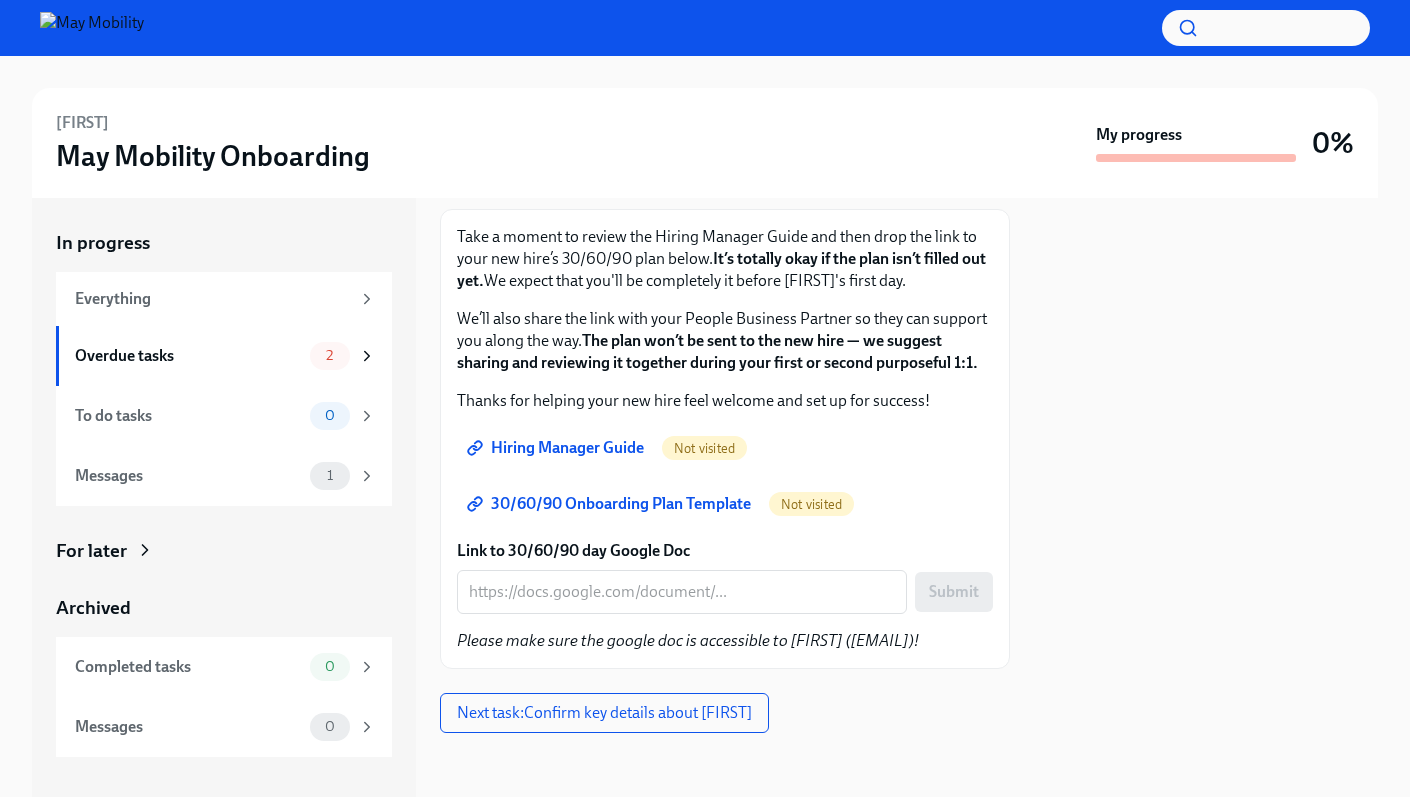 click on "Hiring Manager Guide" at bounding box center (557, 448) 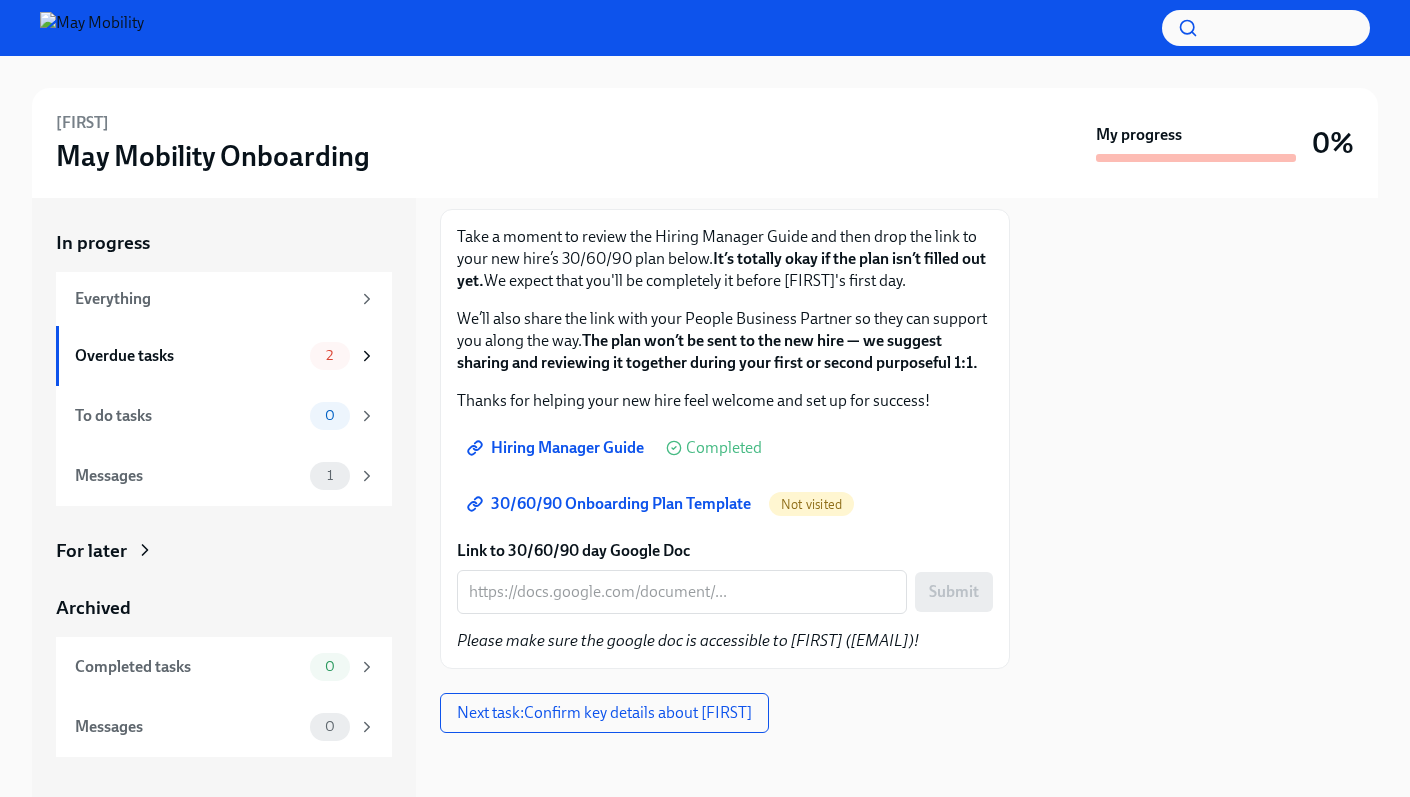 click on "30/60/90 Onboarding Plan Template" at bounding box center [611, 504] 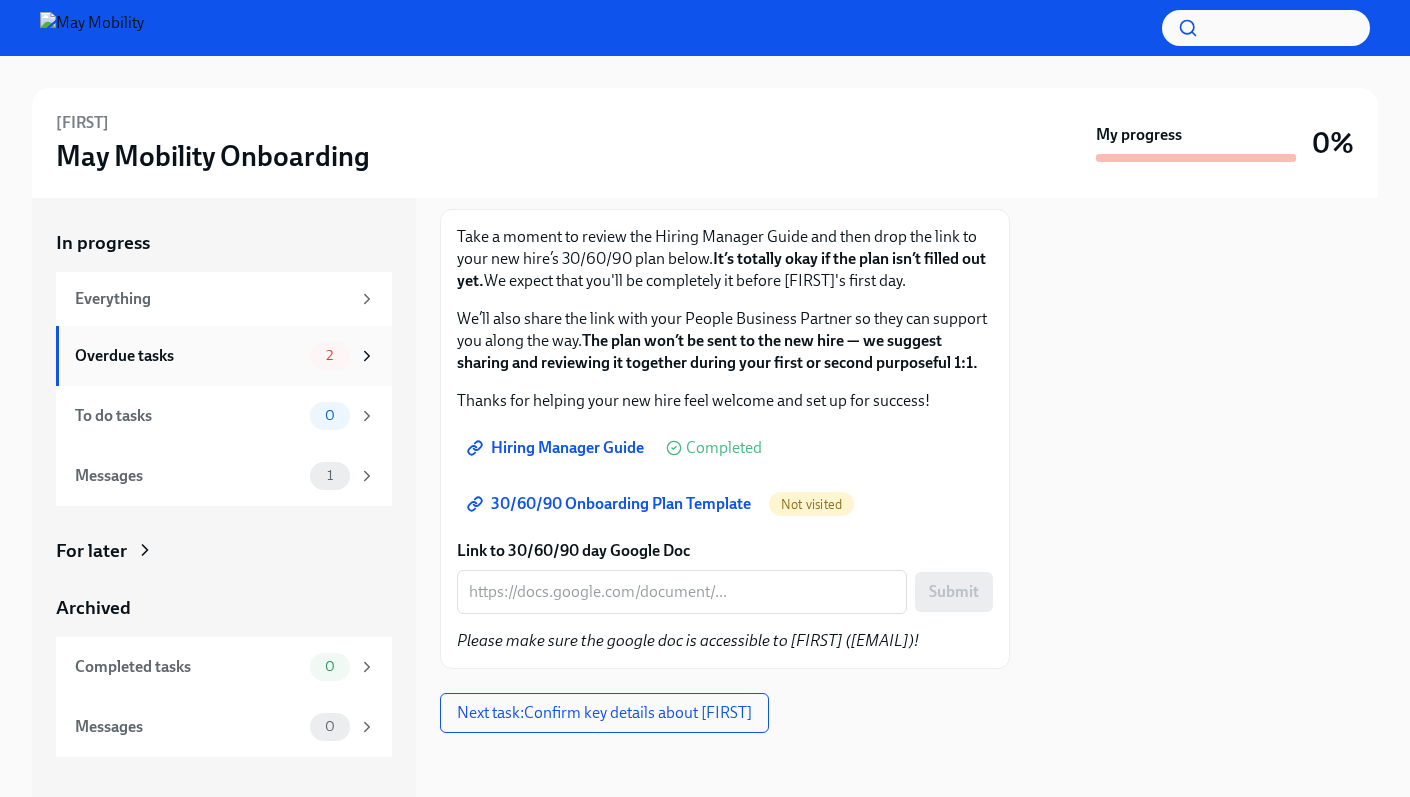 click on "Overdue tasks" at bounding box center [188, 356] 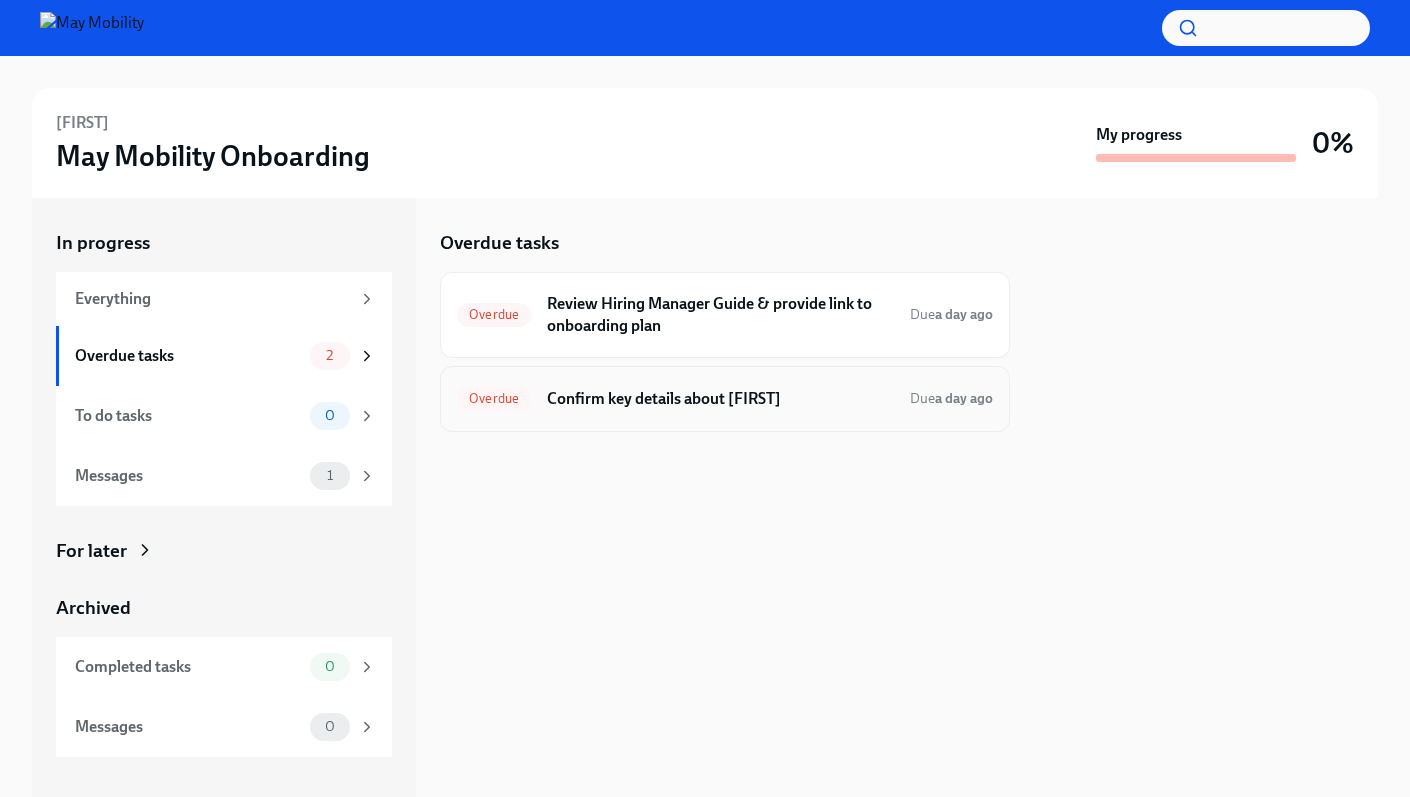 click on "Overdue Confirm key details about [FIRST] Due  a day ago" at bounding box center [725, 399] 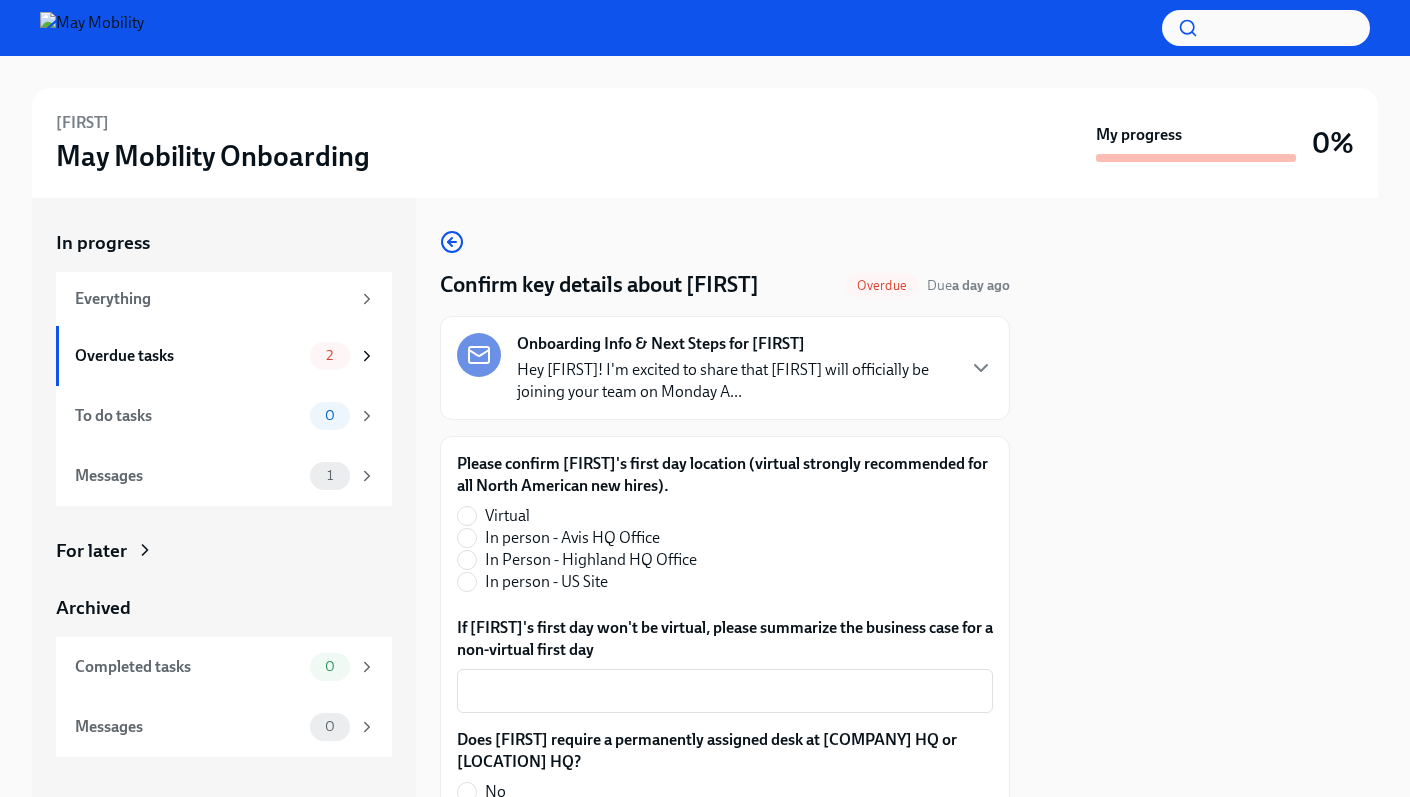 click on "Virtual" at bounding box center [507, 516] 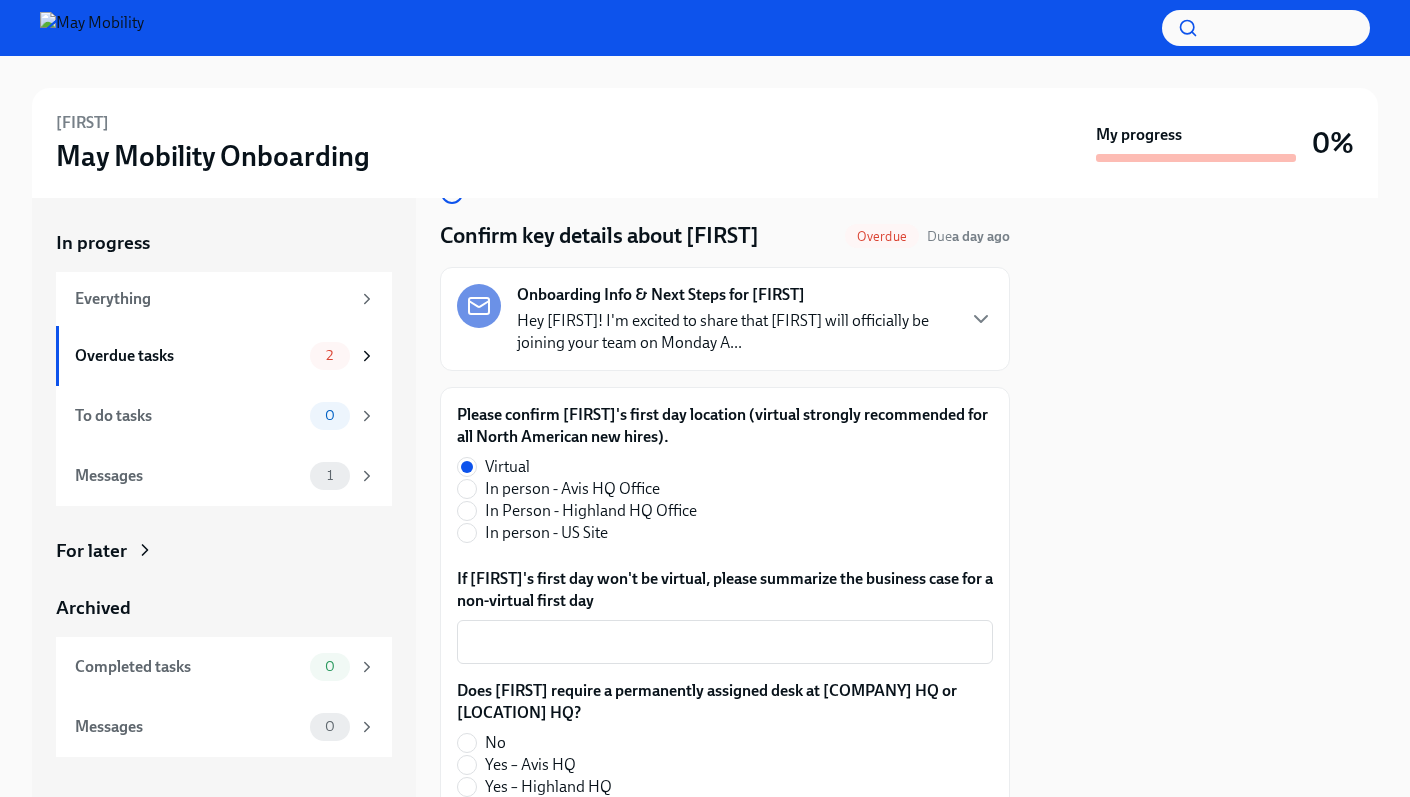 scroll, scrollTop: 162, scrollLeft: 0, axis: vertical 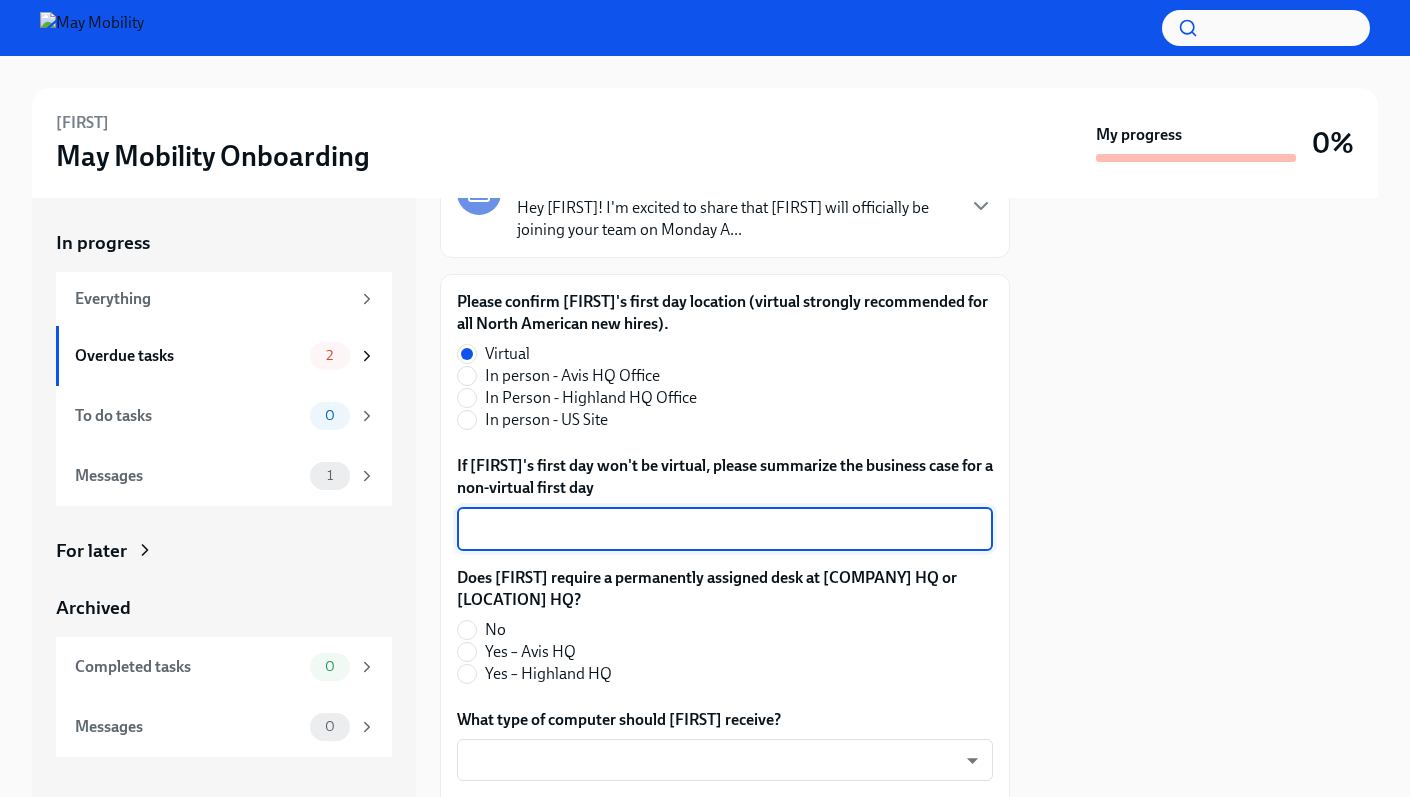 click on "If [FIRST]'s first day won't be virtual, please summarize the business case for a non-virtual first day" at bounding box center [725, 529] 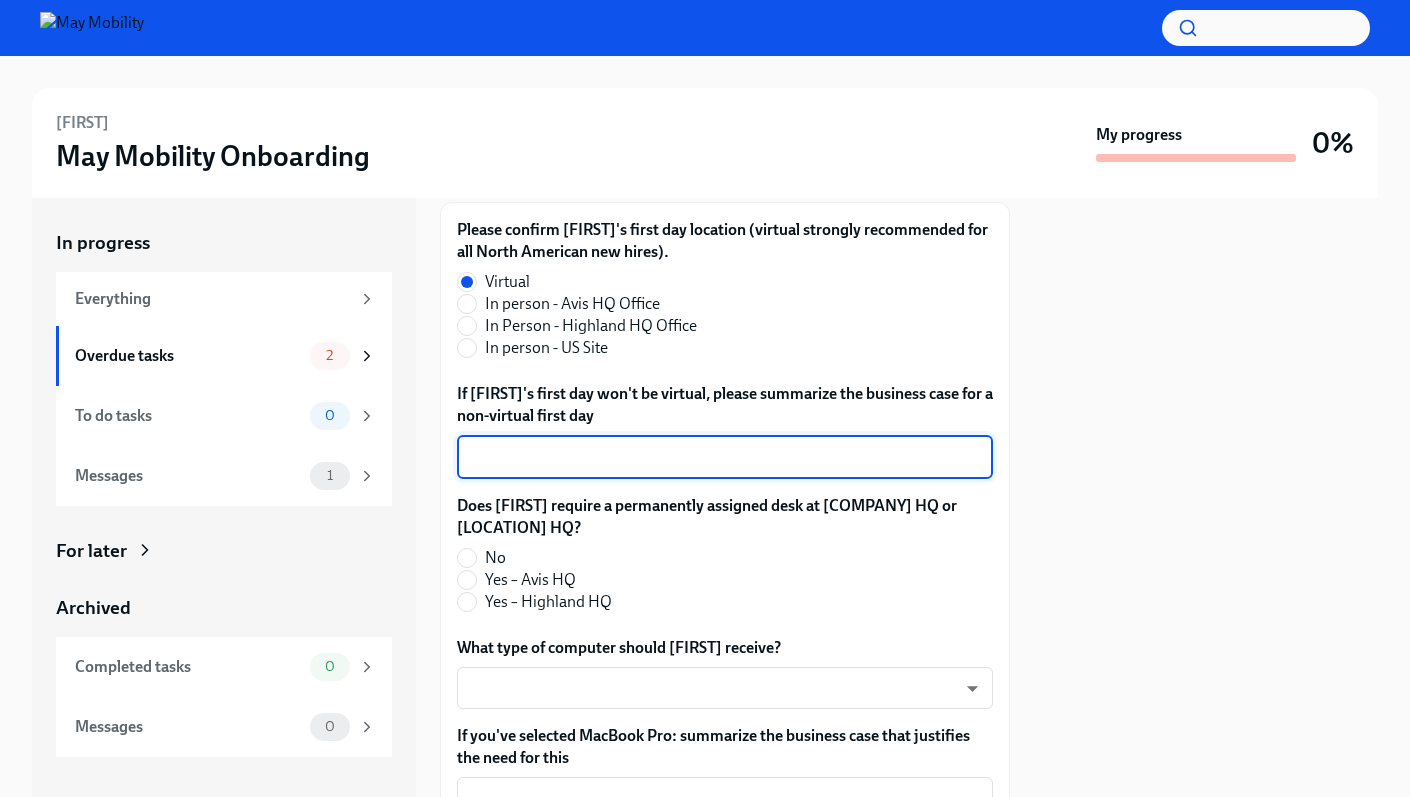 scroll, scrollTop: 338, scrollLeft: 0, axis: vertical 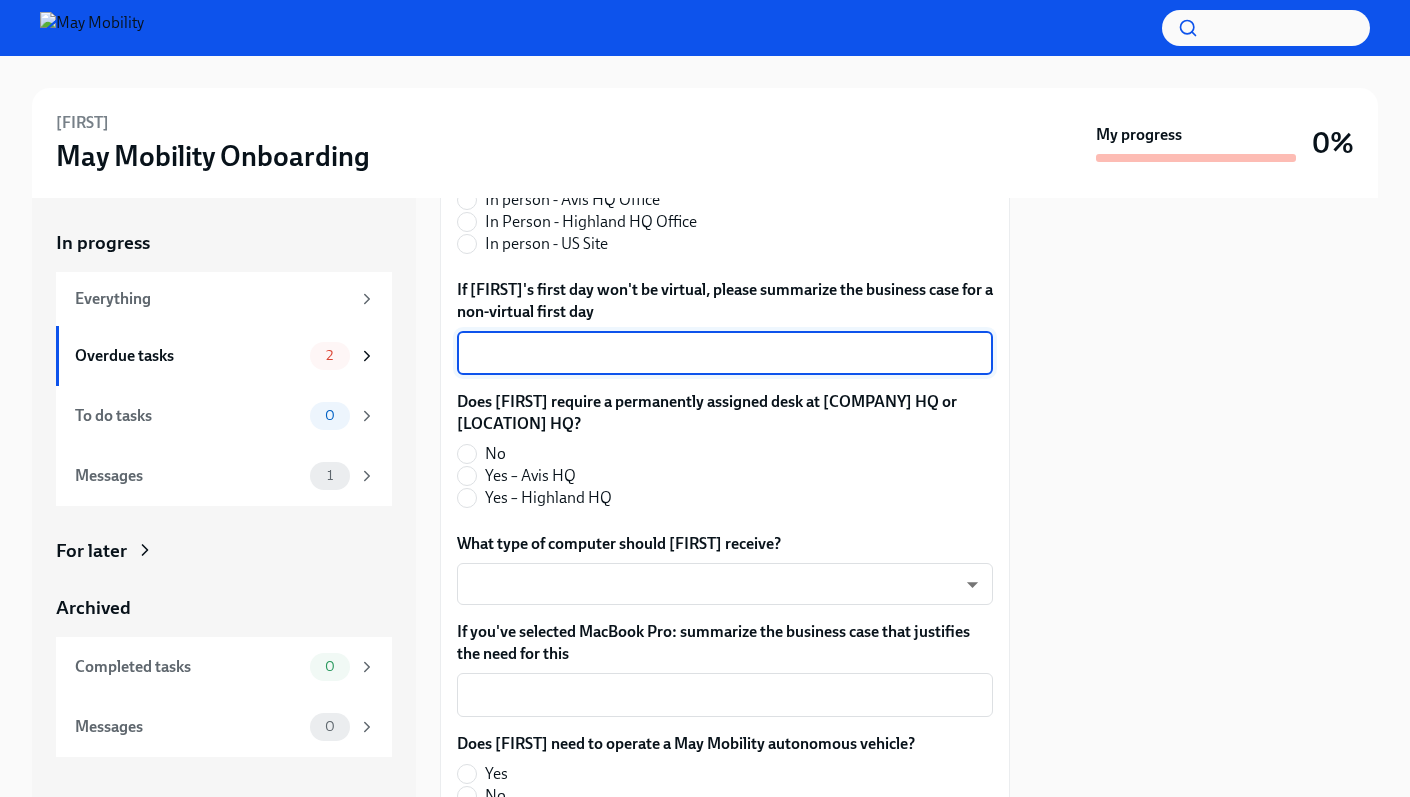 click on "No" at bounding box center [495, 454] 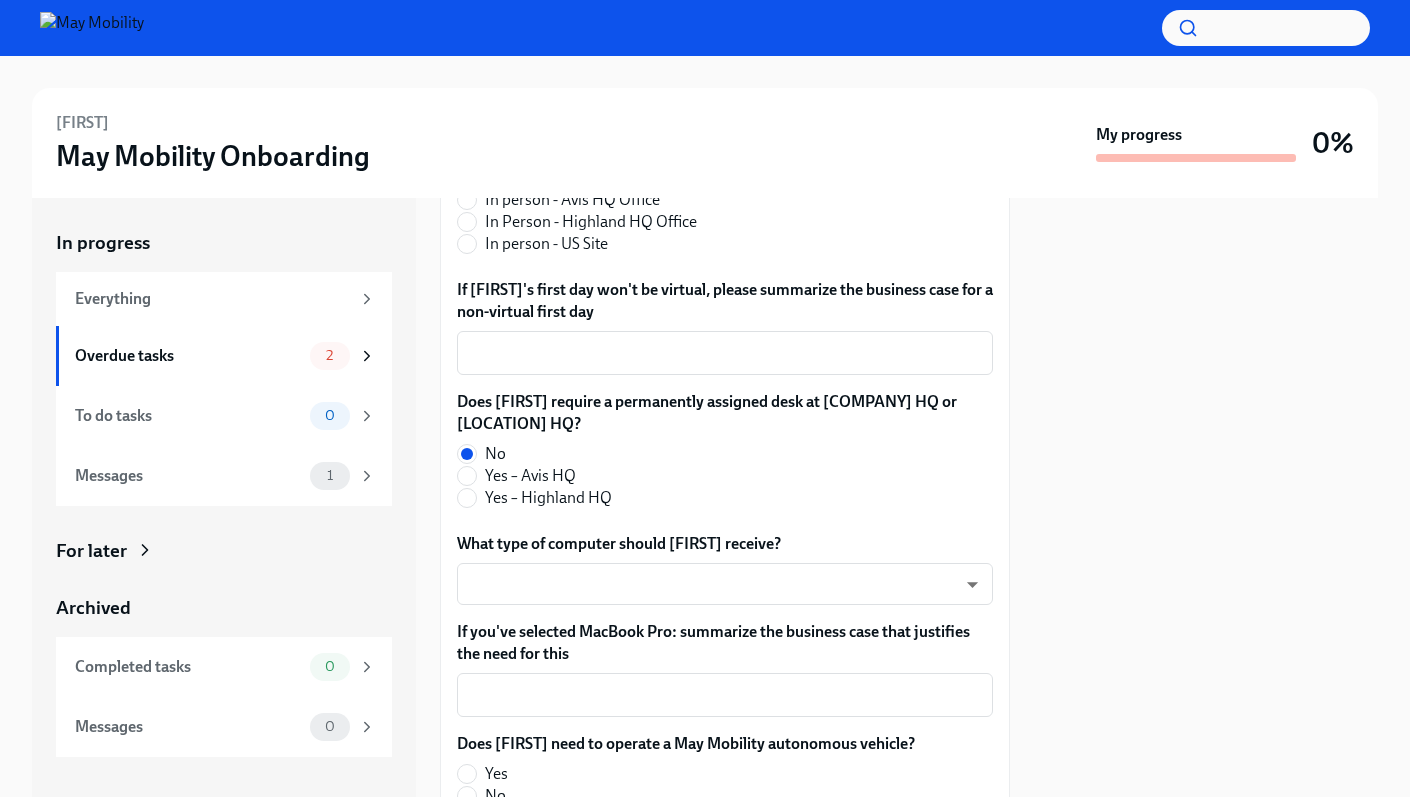 scroll, scrollTop: 375, scrollLeft: 0, axis: vertical 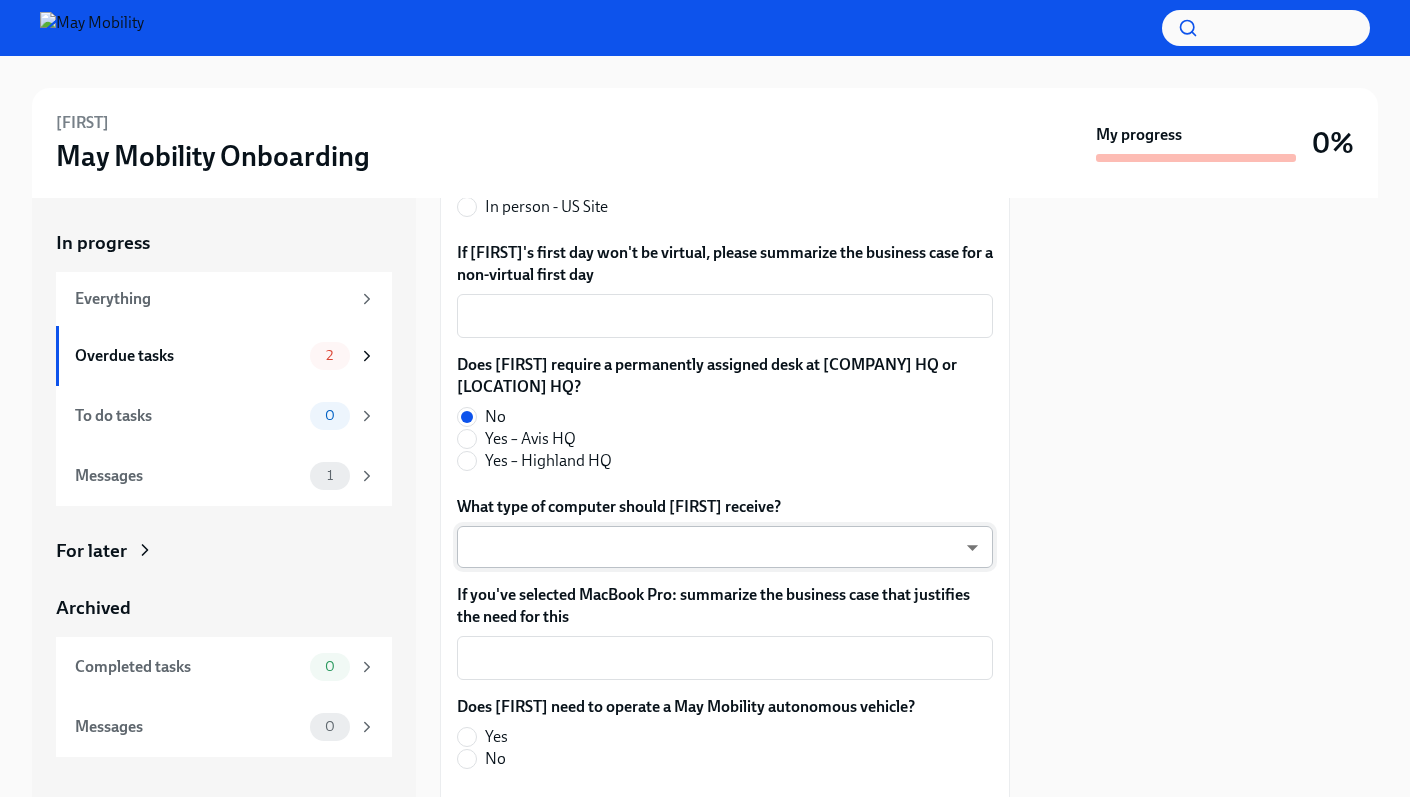 click on "[FIRST] May Mobility Onboarding My progress 0% In progress Everything Overdue tasks 2 To do tasks 0 Messages 1 For later Archived Completed tasks 0 Messages 0 Confirm key details about [FIRST] Overdue Due  a day ago Onboarding Info & Next Steps for [FIRST] Hey [FIRST]! I'm excited to share that [FIRST] will officially be joining your team on Monday A... Please confirm [FIRST]'s first day location (virtual strongly recommended for all North American new hires). Virtual In person - [COMPANY] HQ Office In Person - [LOCATION] HQ Office In person - US Site If [FIRST]'s first day won't be virtual, please summarize the business case for a non-virtual first day x ​ Does [FIRST]  require a permanently assigned desk at [COMPANY] HQ or [LOCATION] HQ? No Yes – [COMPANY] HQ Yes – [LOCATION] HQ What type of computer should [FIRST] receive? ​ ​ If you've selected MacBook Pro: summarize the business case that justifies the need for this x ​ Does [FIRST] need to operate a May Mobility autonomous vehicle? Yes" at bounding box center [705, 398] 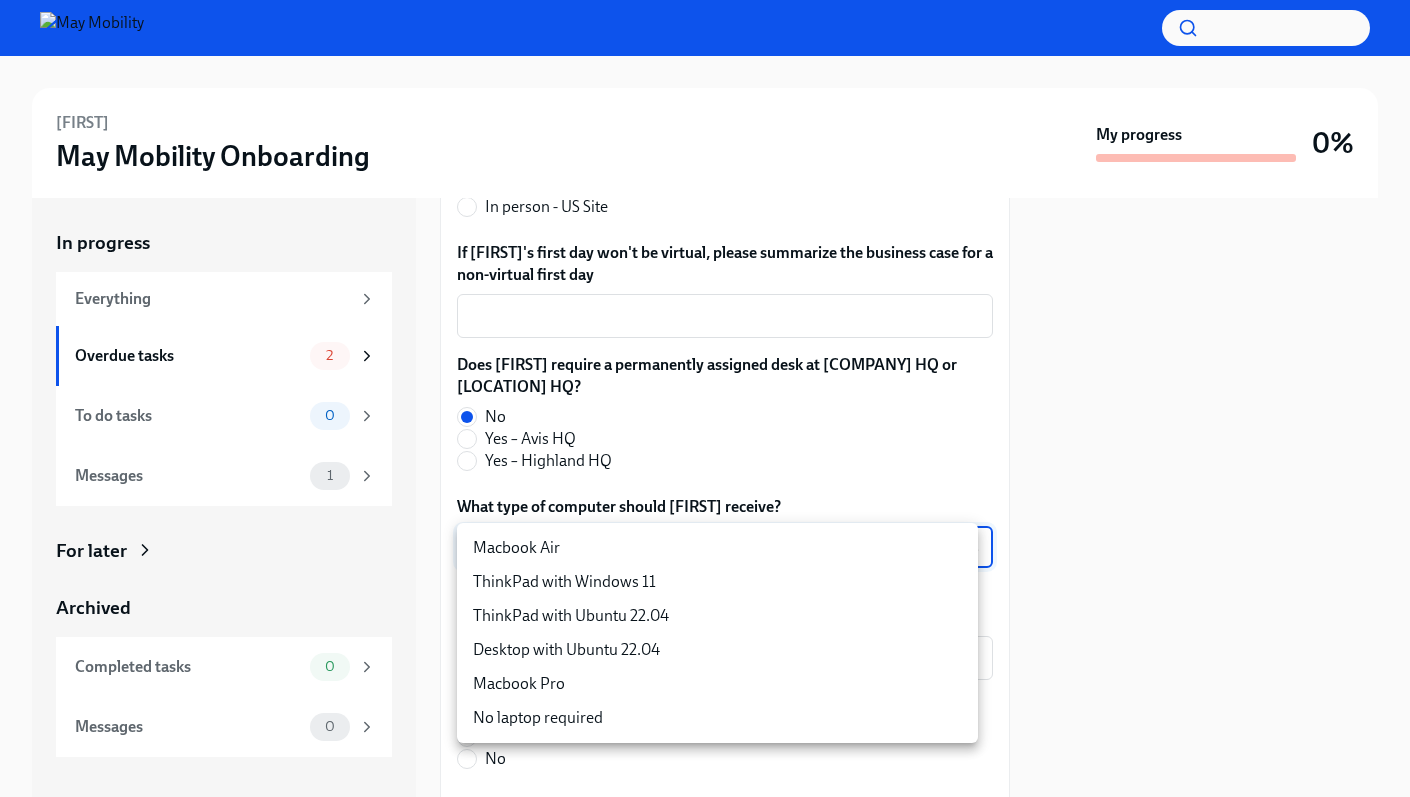 click on "ThinkPad with Ubuntu 22.04" at bounding box center (717, 616) 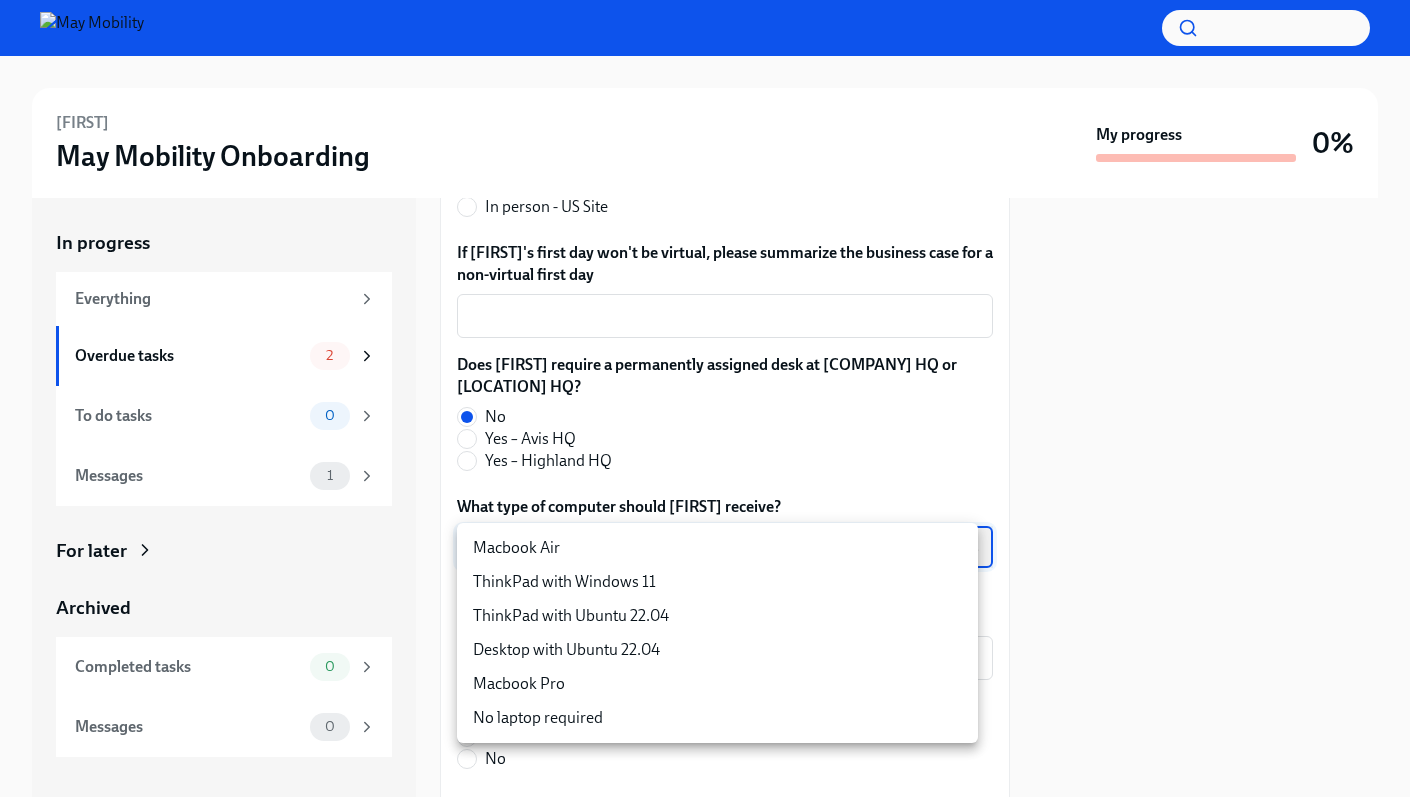 type on "OYWnfngEN" 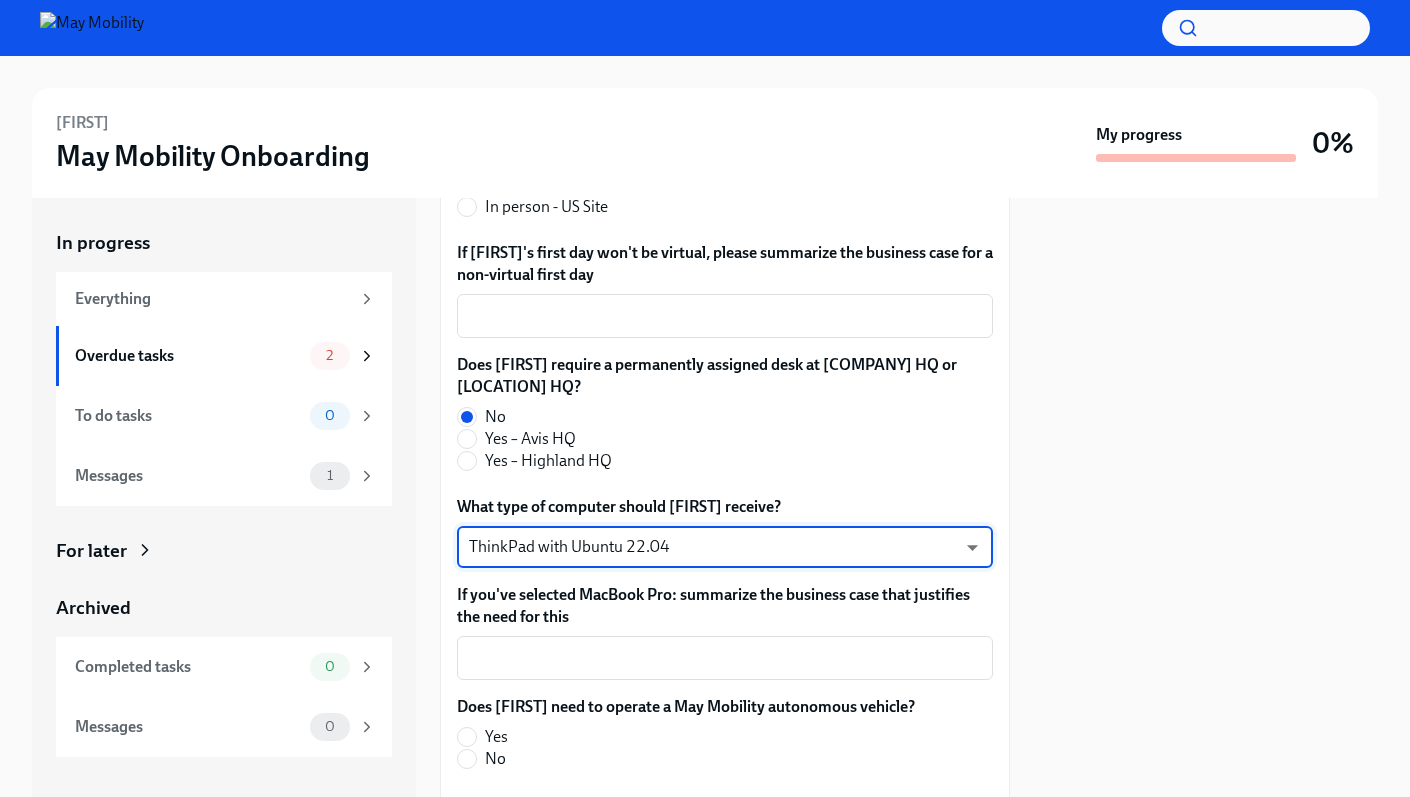 click on "[FIRST] Acharya May Mobility Onboarding My progress 0% In progress Everything Overdue tasks 2 To do tasks 0 Messages 1 For later Archived Completed tasks 0 Messages 0 Confirm key details about [FIRST] Overdue Due  a day ago Onboarding Info & Next Steps for [FIRST] Hey [FIRST]! I'm excited to share that [FIRST] will officially be joining your team on Monday A... Please confirm [FIRST]'s first day location (virtual strongly recommended for all North American new hires). Virtual In person - [COMPANY] HQ Office In Person - [LOCATION] HQ Office In person - US Site If [FIRST]'s first day won't be virtual, please summarize the business case for a non-virtual first day x ​ Does [FIRST]  require a permanently assigned desk at [COMPANY] HQ or [LOCATION] HQ? No Yes – [COMPANY] HQ Yes – [LOCATION] HQ What type of computer should [FIRST] receive? ThinkPad with Ubuntu 22.04  ​ If you've selected MacBook Pro: summarize the business case that justifies the need for this x ​ Yes No Yes No Yes No x ​" at bounding box center (705, 398) 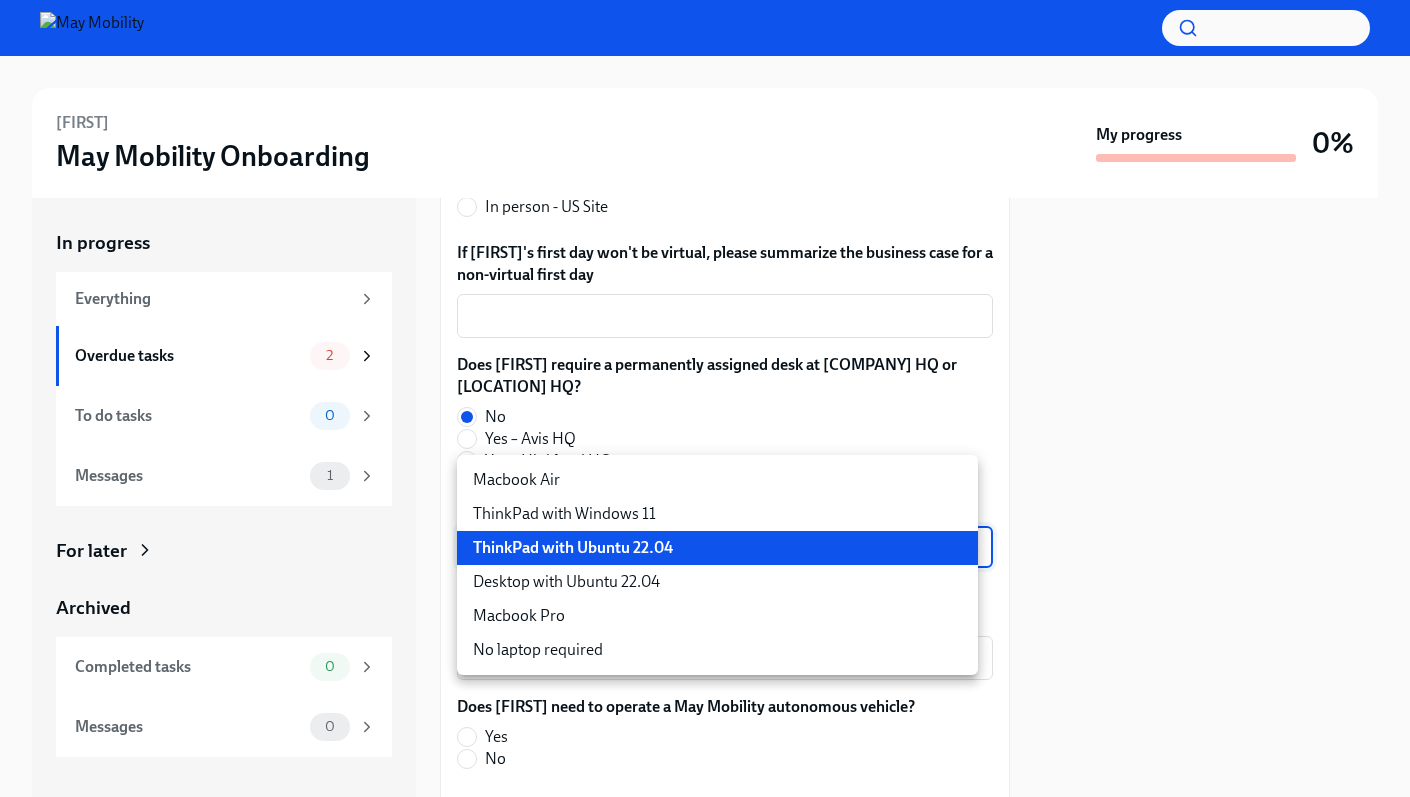 click on "ThinkPad with Ubuntu 22.04" at bounding box center (717, 548) 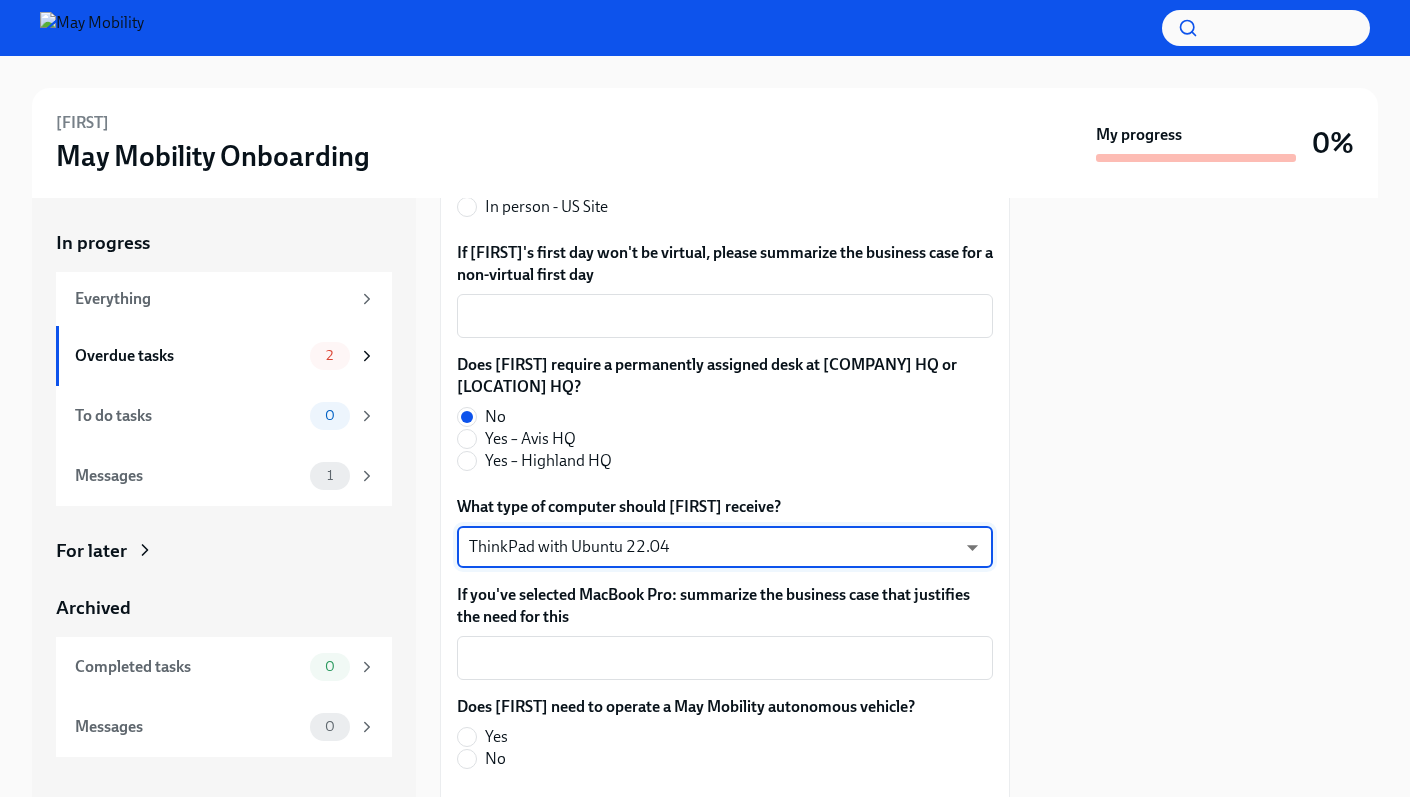 click on "Please confirm [FIRST]'s first day location (virtual strongly recommended for all North American new hires). Virtual In person - [COMPANY] HQ Office In Person - [LOCATION] HQ Office In person - US Site If [FIRST]'s first day won't be virtual, please summarize the business case for a non-virtual first day x ​ Does [FIRST]  require a permanently assigned desk at [COMPANY] HQ or [LOCATION] HQ? No Yes – [COMPANY] HQ Yes – [LOCATION] HQ What type of computer should [FIRST] receive? ThinkPad with Ubuntu 22.04  ​ If you've selected MacBook Pro: summarize the business case that justifies the need for this x ​ Does [FIRST] need to operate a May Mobility autonomous vehicle? Yes No Does [FIRST]'s job responsibilities include working on or physically testing systems in May vehicles? Yes No Does [FIRST] require a corporate credit card? Yes No If yes: please summarize the business case that justifies the need for a corporate card. x ​ Submit answers" at bounding box center (725, 657) 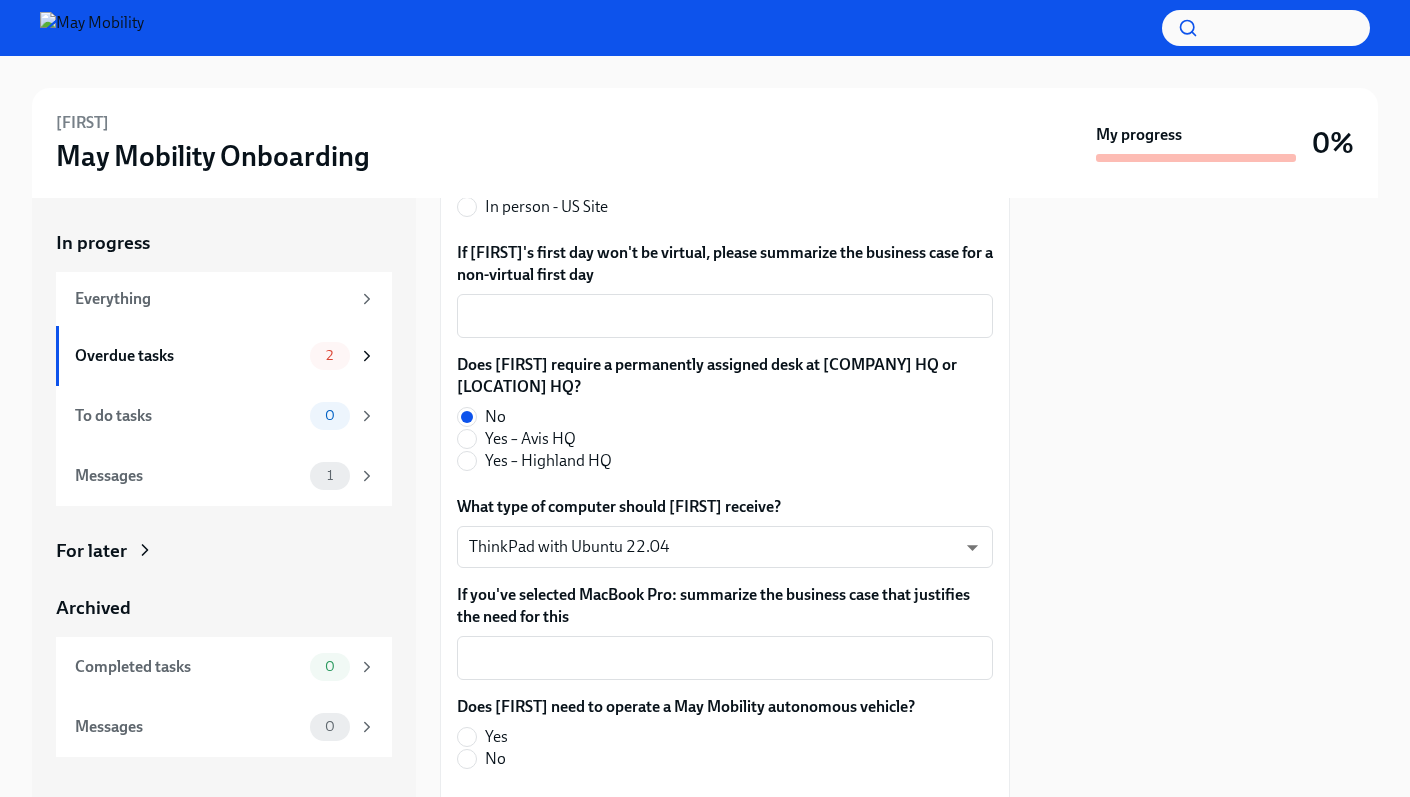 click on "Please confirm [FIRST]'s first day location (virtual strongly recommended for all North American new hires). Virtual In person - [COMPANY] HQ Office In Person - [LOCATION] HQ Office In person - US Site If [FIRST]'s first day won't be virtual, please summarize the business case for a non-virtual first day x ​ Does [FIRST]  require a permanently assigned desk at [COMPANY] HQ or [LOCATION] HQ? No Yes – [COMPANY] HQ Yes – [LOCATION] HQ What type of computer should [FIRST] receive? ThinkPad with Ubuntu 22.04  ​ If you've selected MacBook Pro: summarize the business case that justifies the need for this x ​ Does [FIRST] need to operate a May Mobility autonomous vehicle? Yes No Does [FIRST]'s job responsibilities include working on or physically testing systems in May vehicles? Yes No Does [FIRST] require a corporate credit card? Yes No If yes: please summarize the business case that justifies the need for a corporate card. x ​ Submit answers" at bounding box center [725, 657] 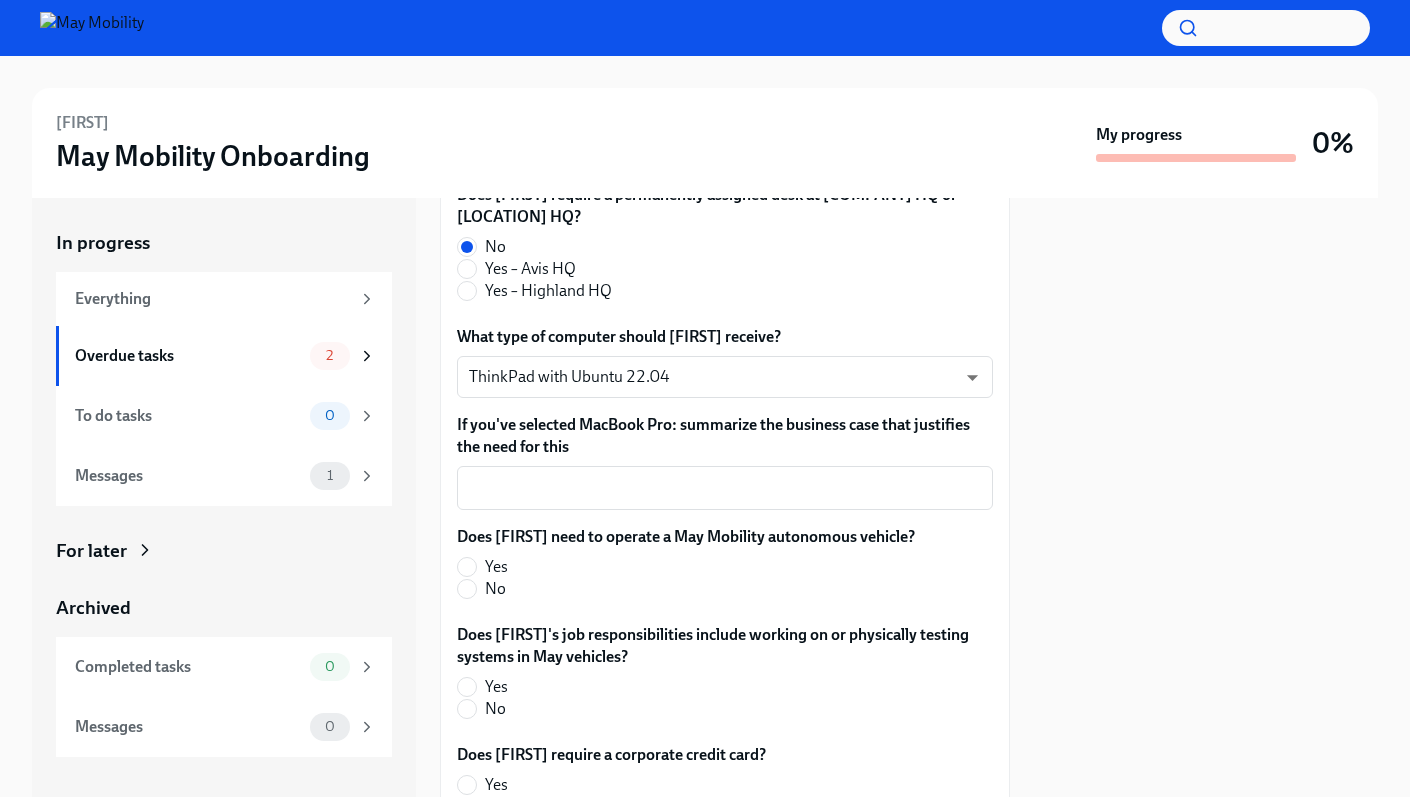 scroll, scrollTop: 545, scrollLeft: 0, axis: vertical 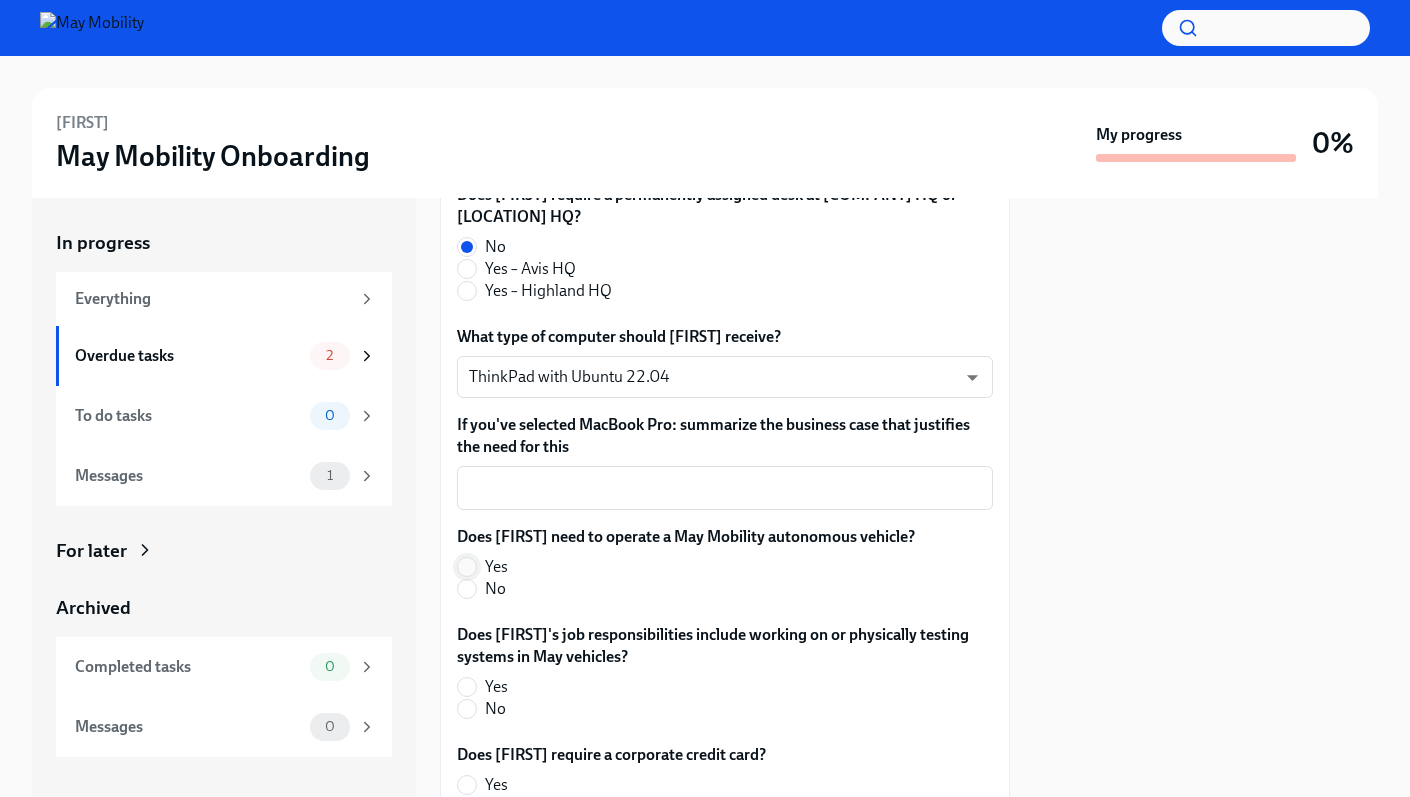 click on "Yes" at bounding box center (467, 567) 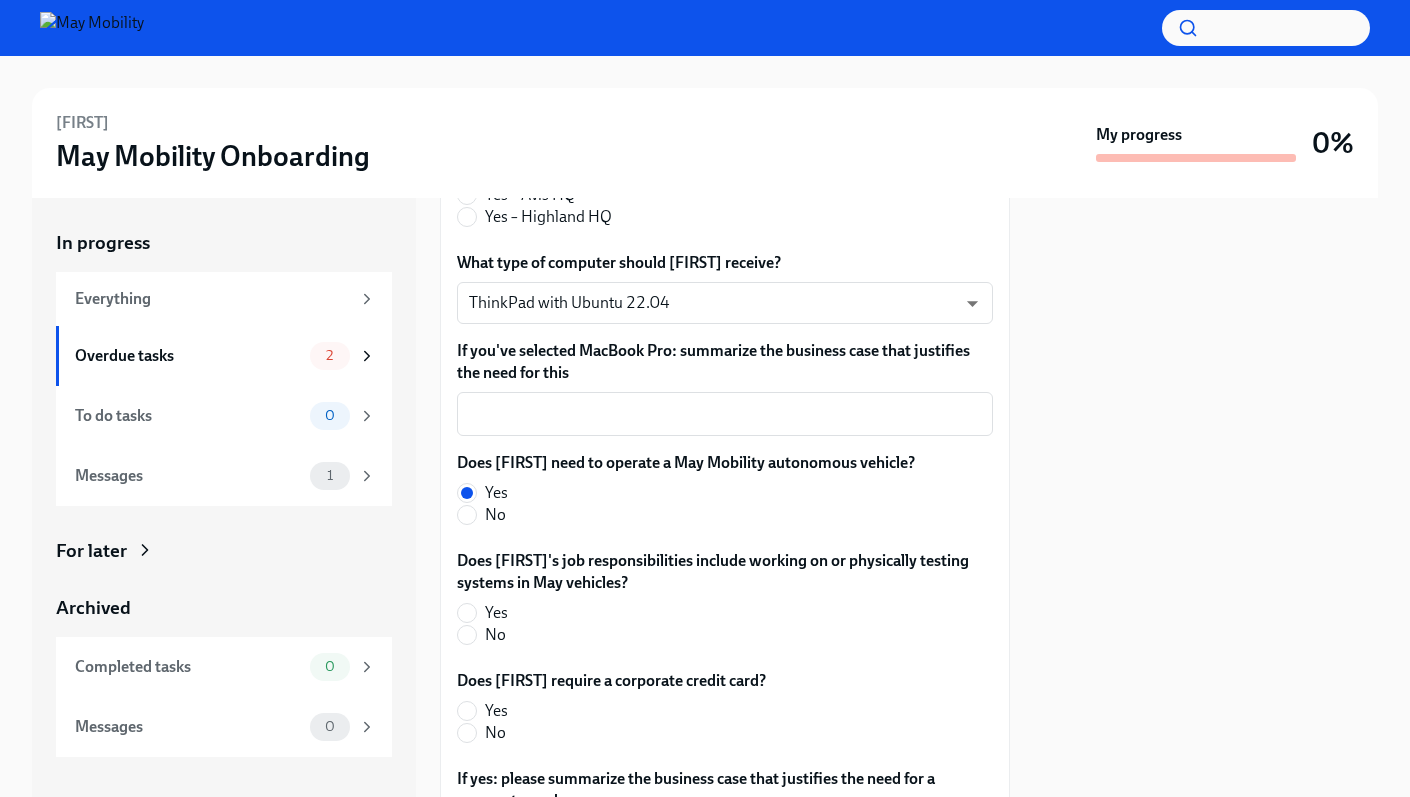 scroll, scrollTop: 722, scrollLeft: 0, axis: vertical 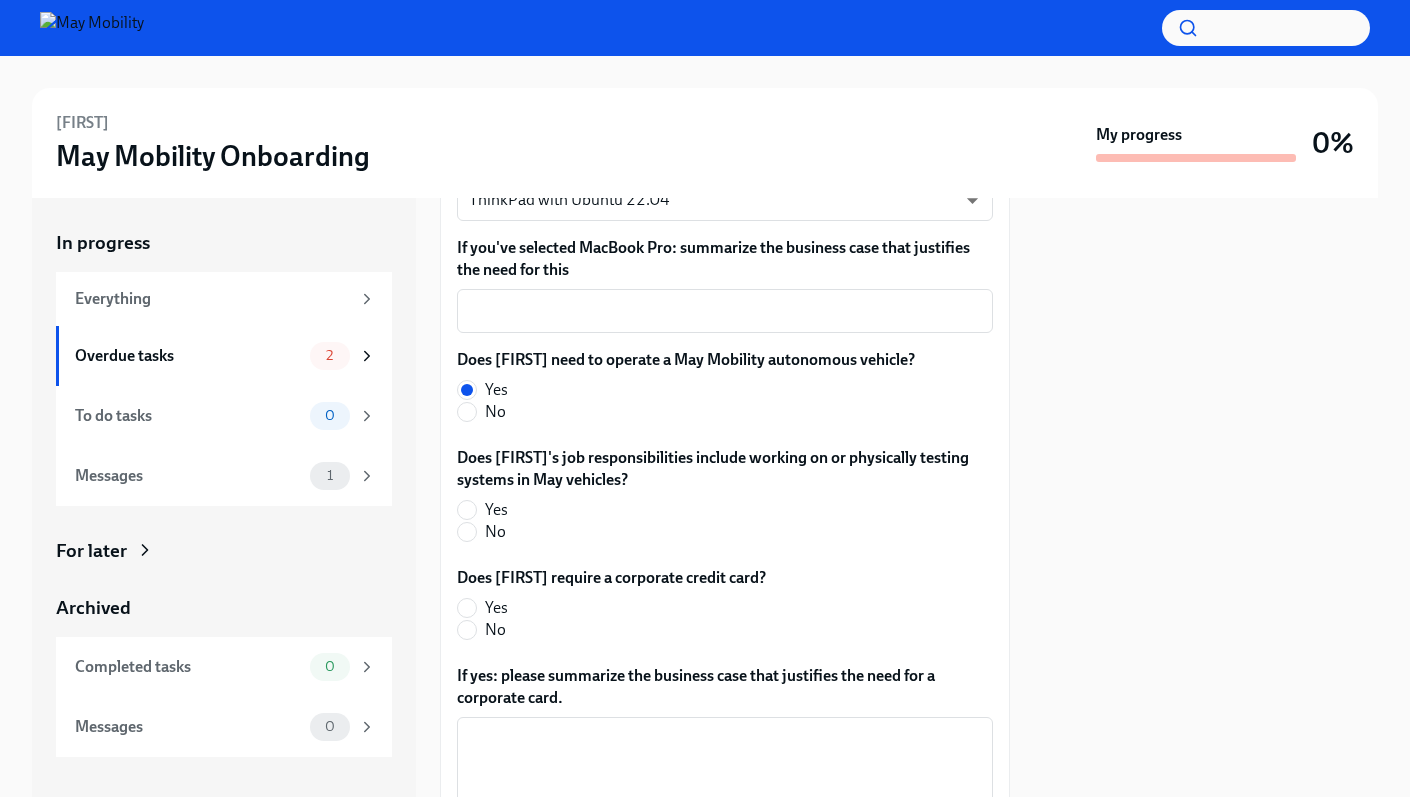 click on "Yes" at bounding box center [496, 510] 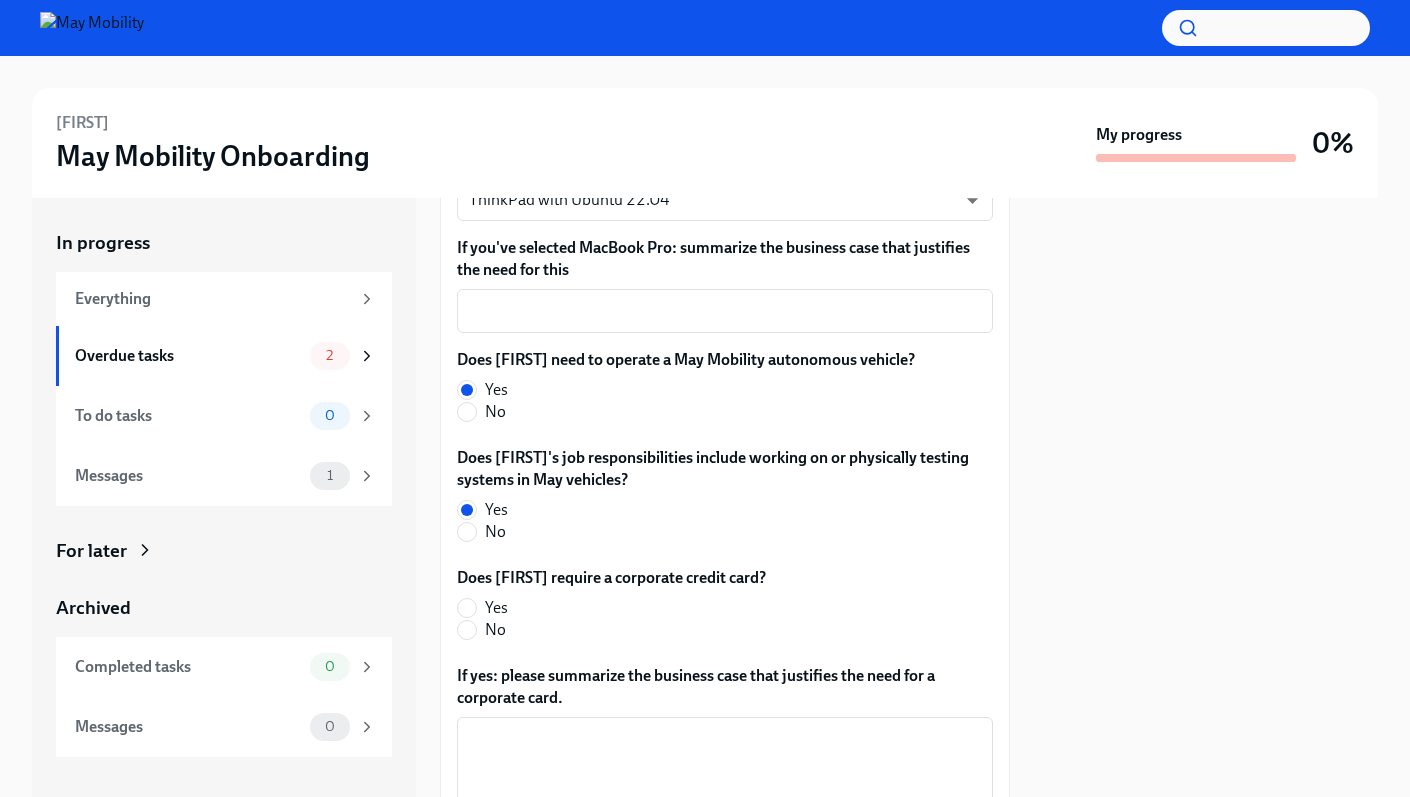 click on "No" at bounding box center (495, 630) 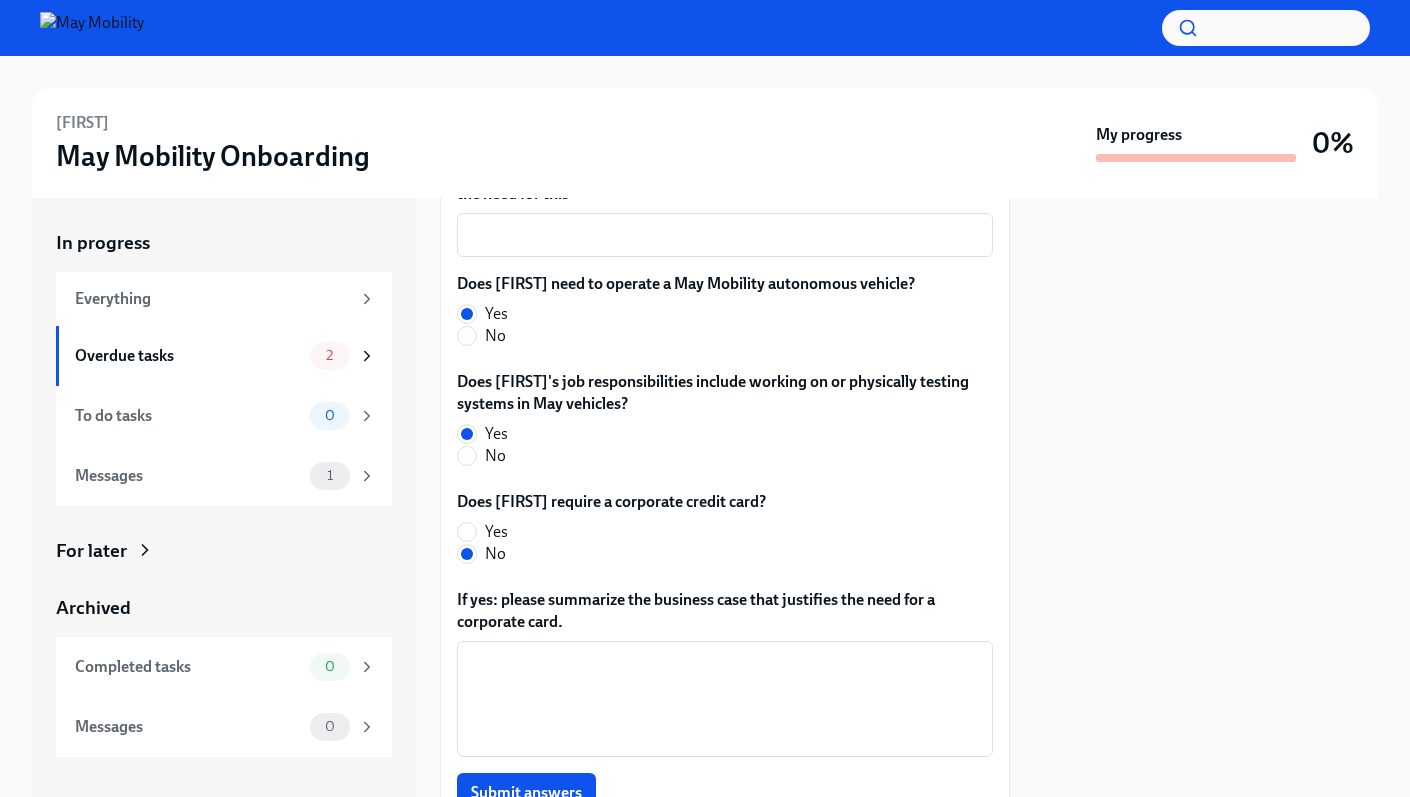 scroll, scrollTop: 895, scrollLeft: 0, axis: vertical 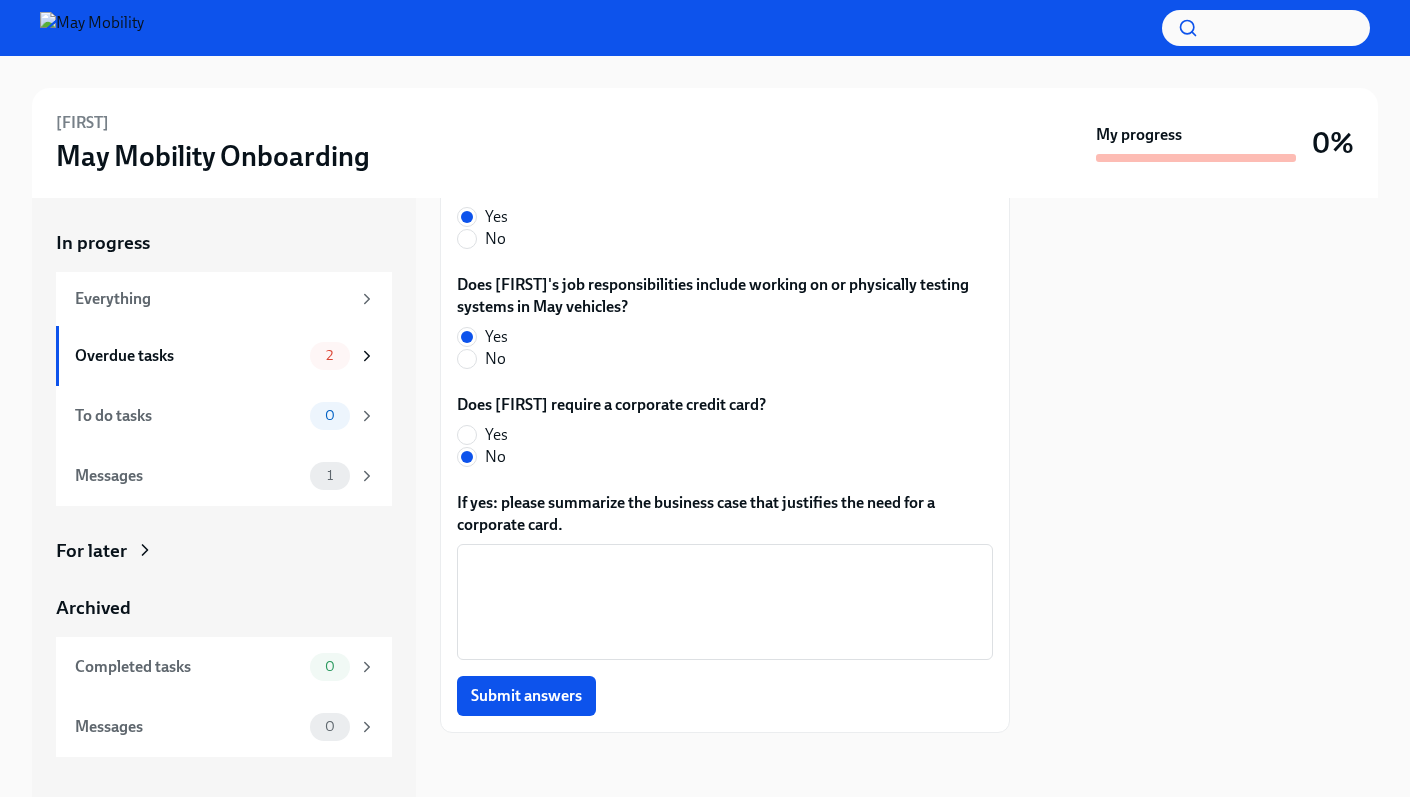 drag, startPoint x: 540, startPoint y: 698, endPoint x: 563, endPoint y: 689, distance: 24.698177 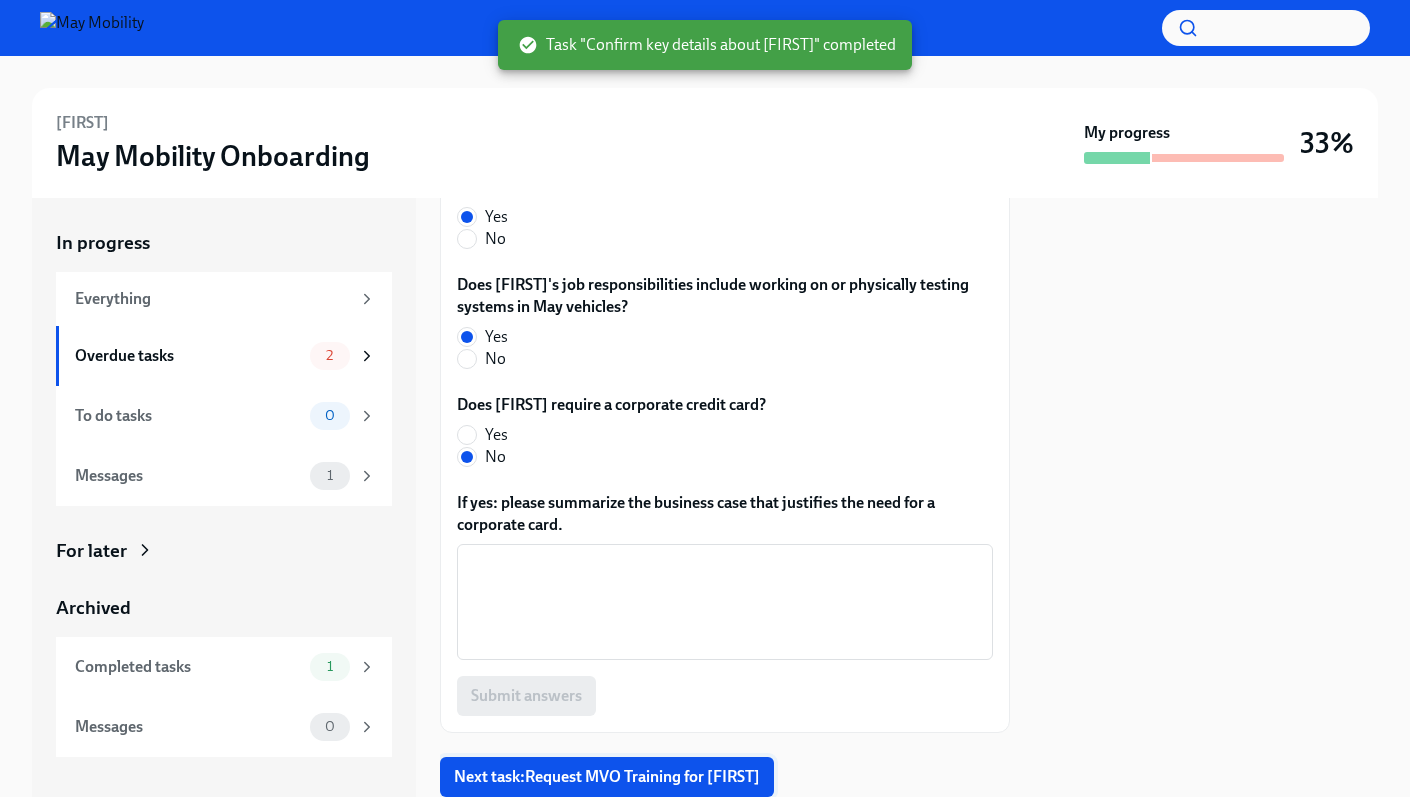 click on "Next task :  Request MVO Training for [FIRST]" at bounding box center (607, 777) 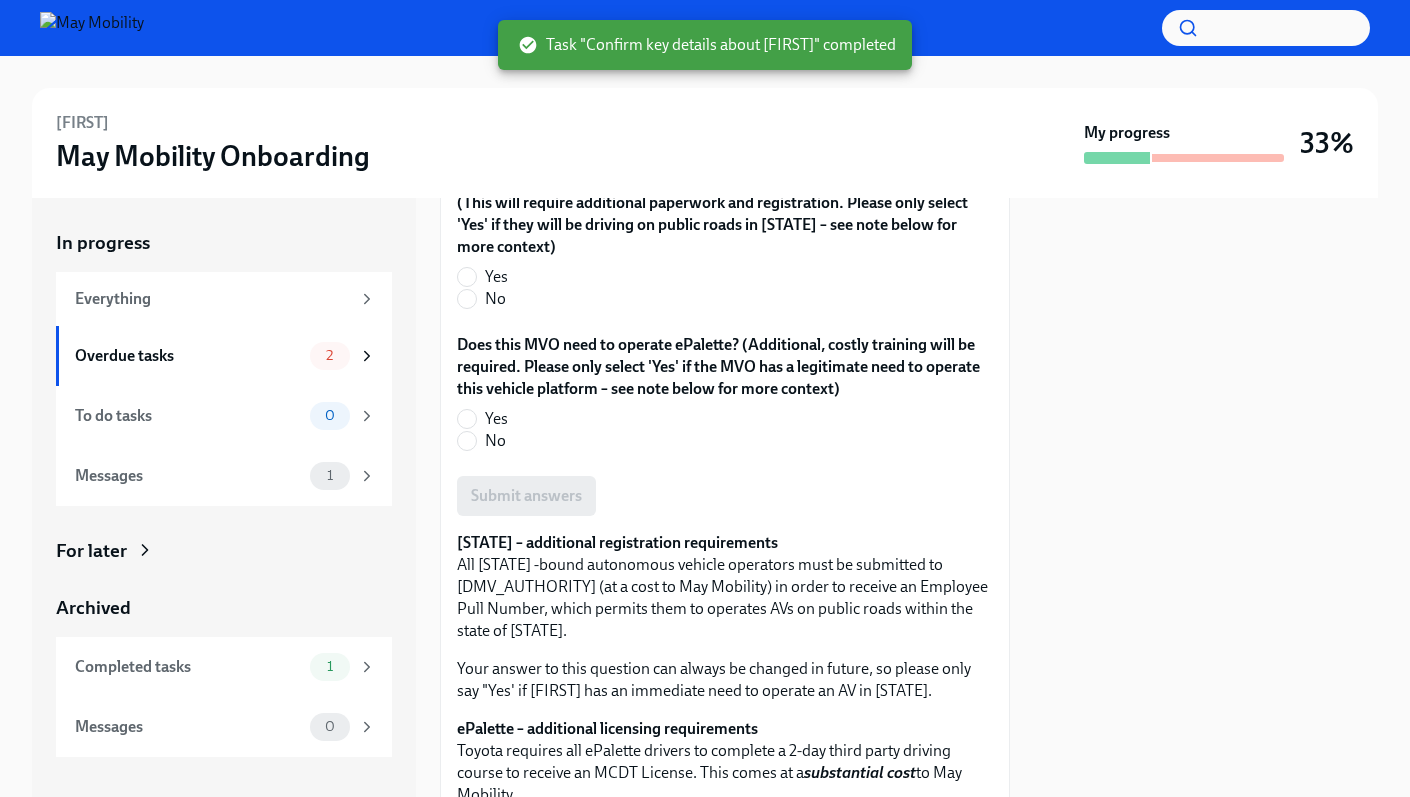 scroll, scrollTop: 0, scrollLeft: 0, axis: both 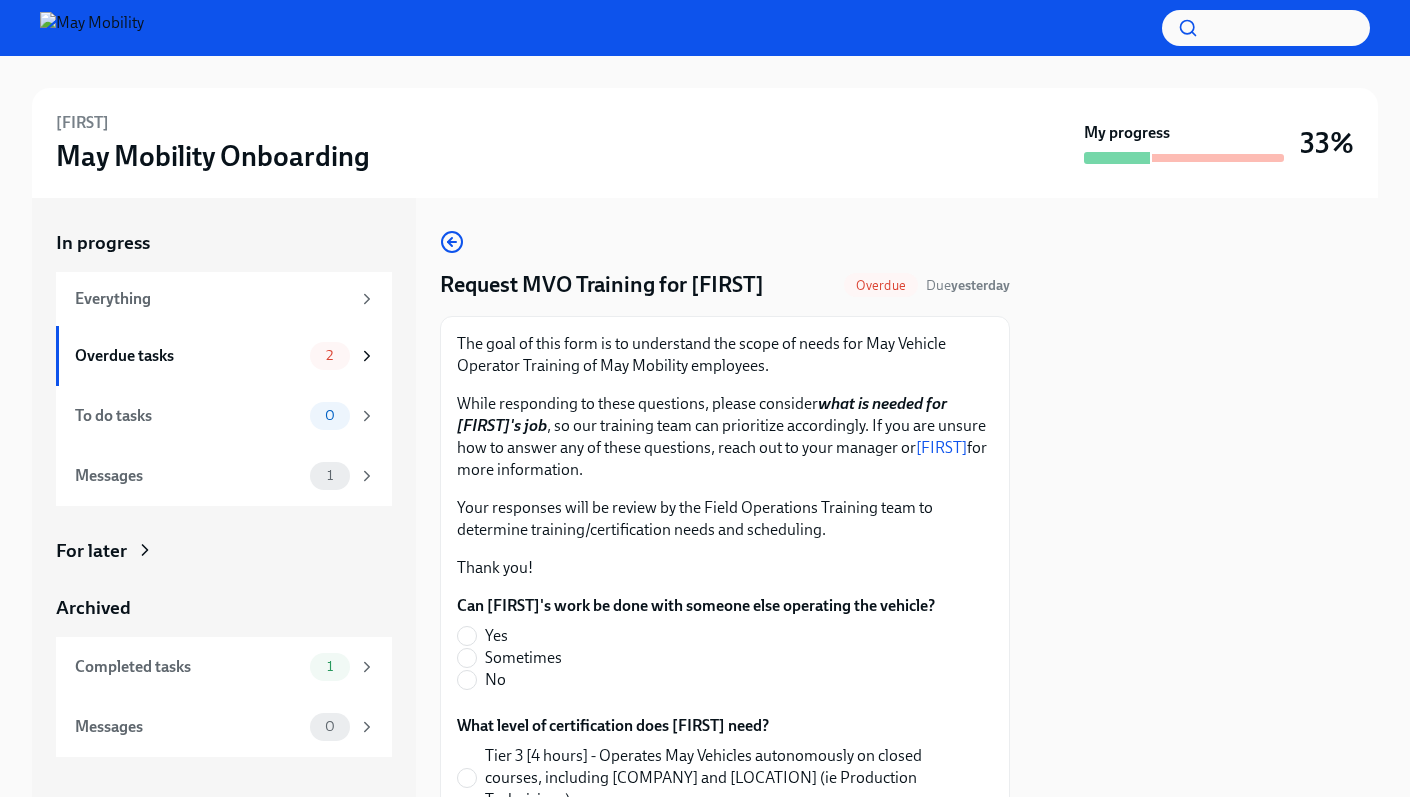 click on "Yes" at bounding box center (496, 636) 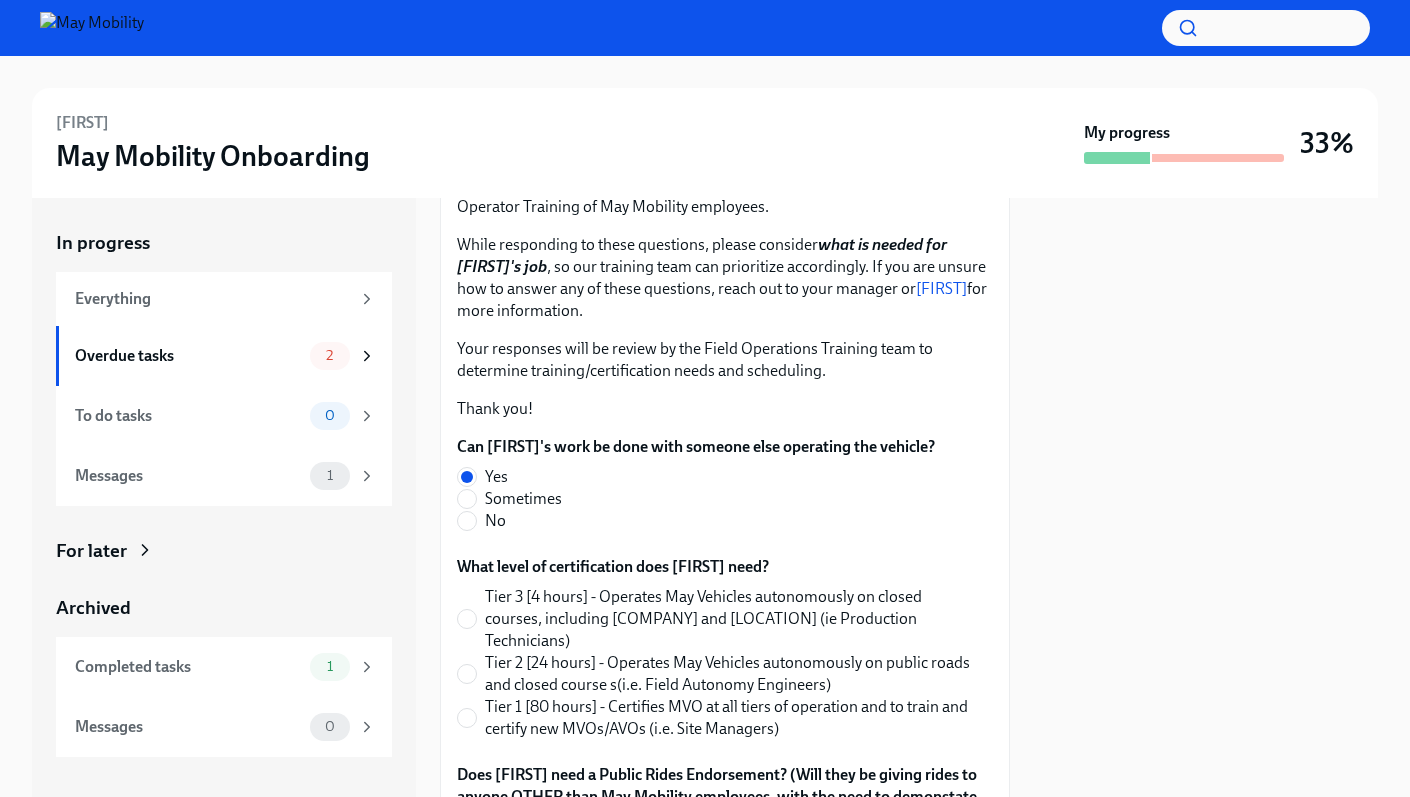 scroll, scrollTop: 160, scrollLeft: 0, axis: vertical 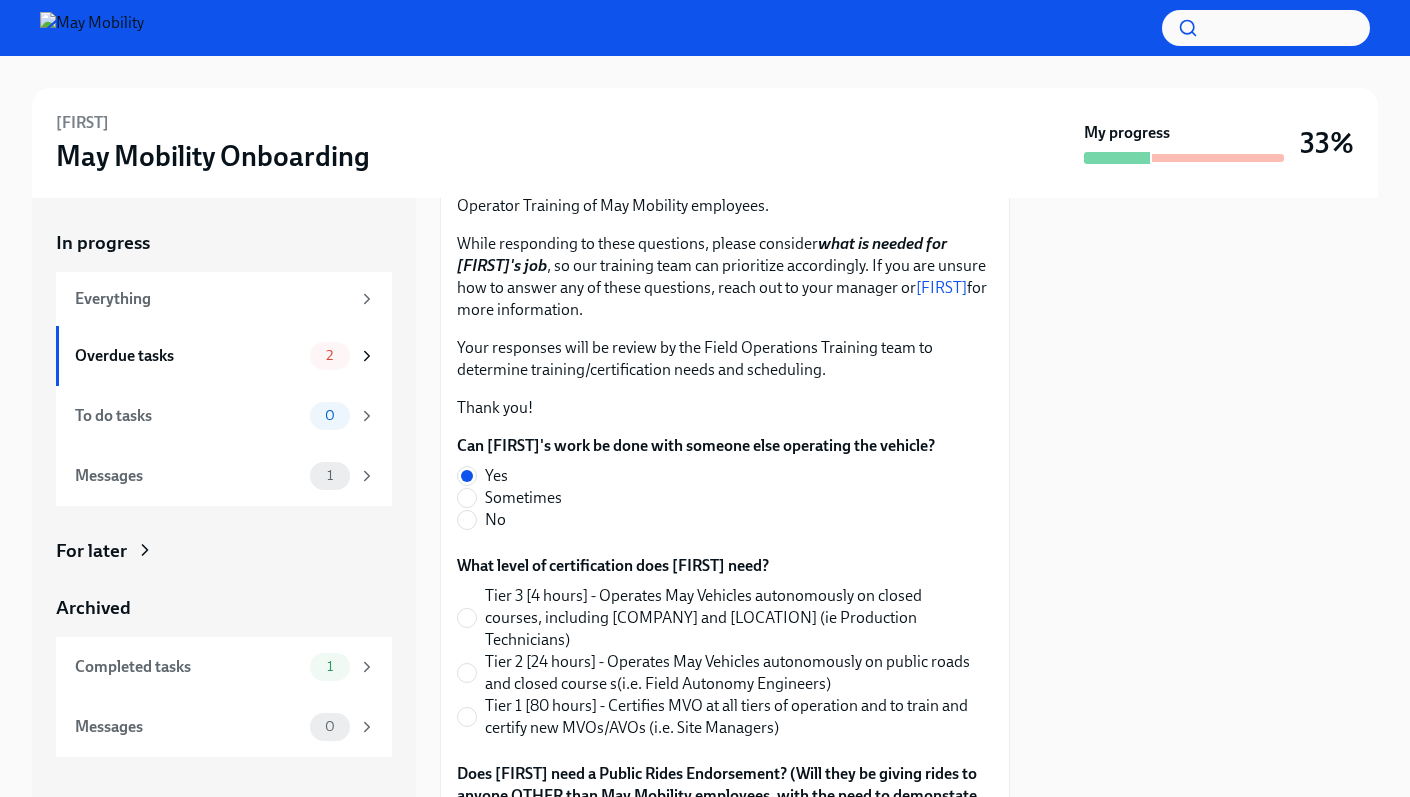 click on "Tier 2 [24 hours] - Operates May Vehicles autonomously on  public roads and closed course s(i.e. Field Autonomy Engineers)" at bounding box center (731, 673) 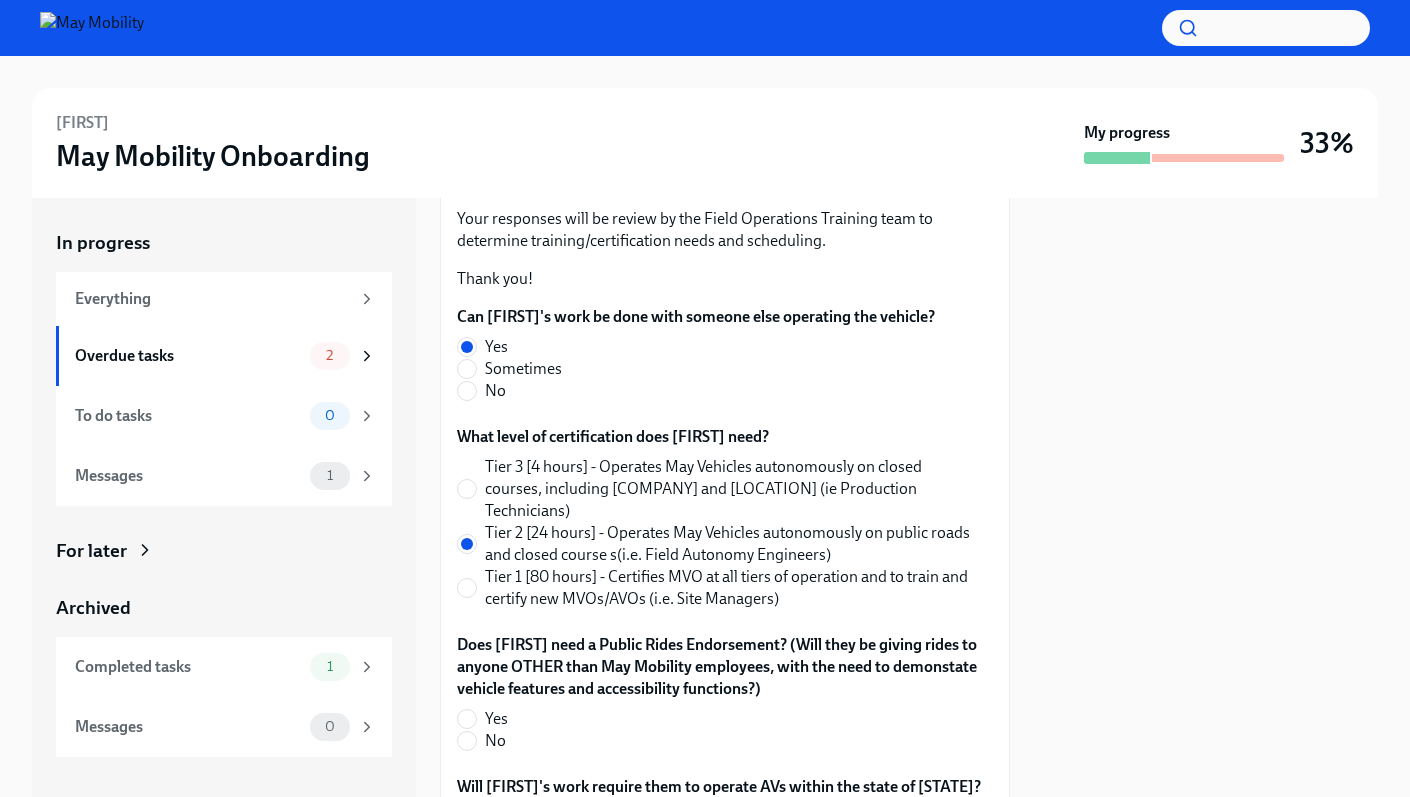 scroll, scrollTop: 475, scrollLeft: 0, axis: vertical 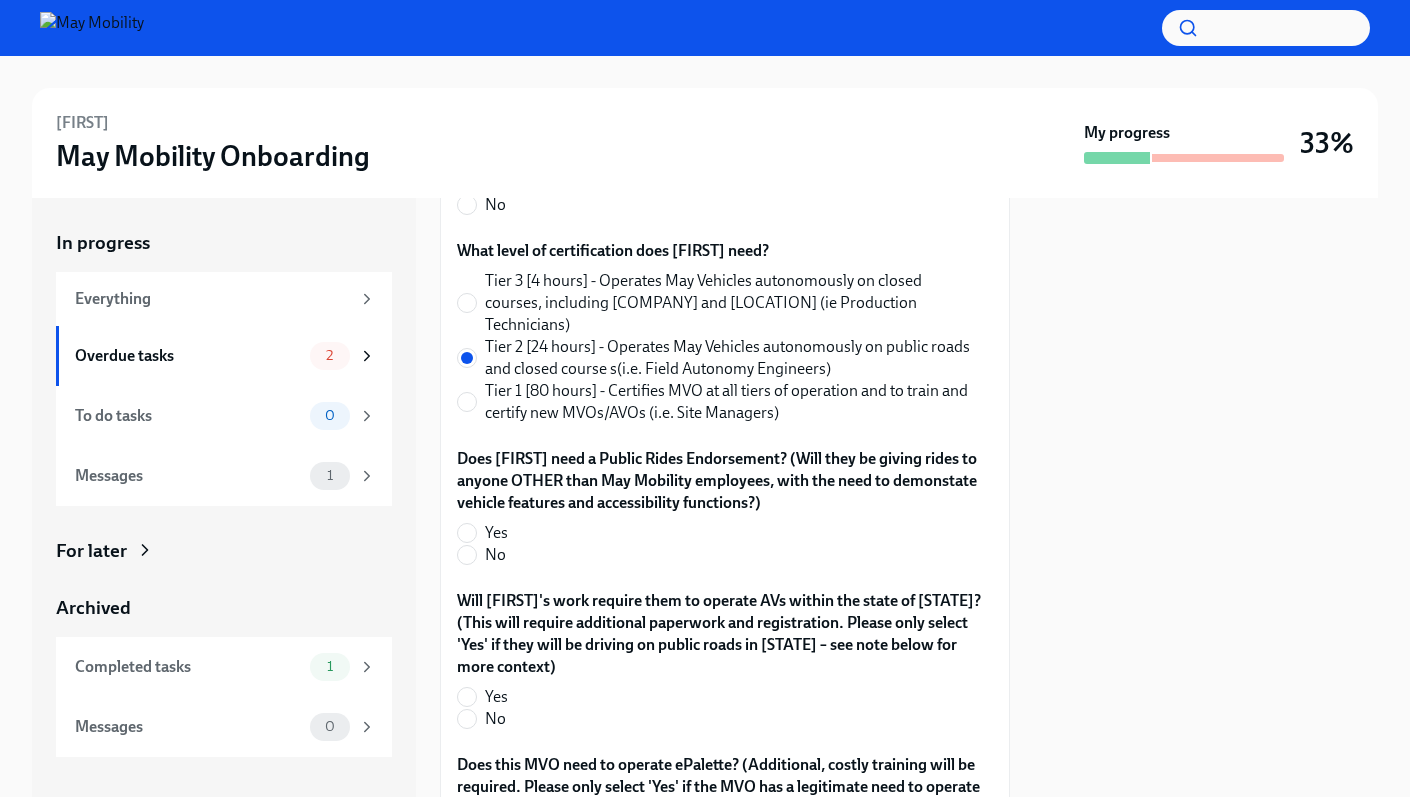 click on "No" at bounding box center (495, 555) 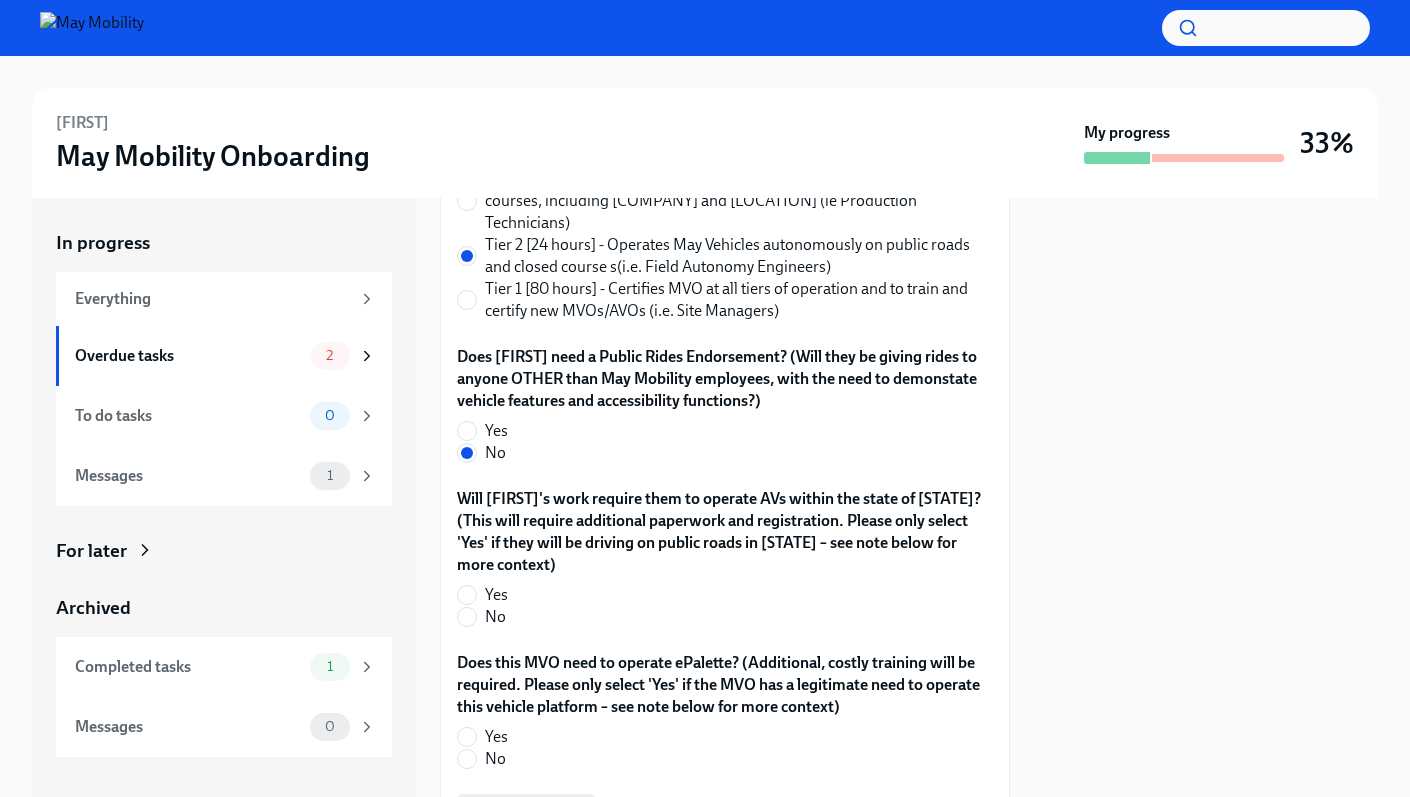 scroll, scrollTop: 580, scrollLeft: 0, axis: vertical 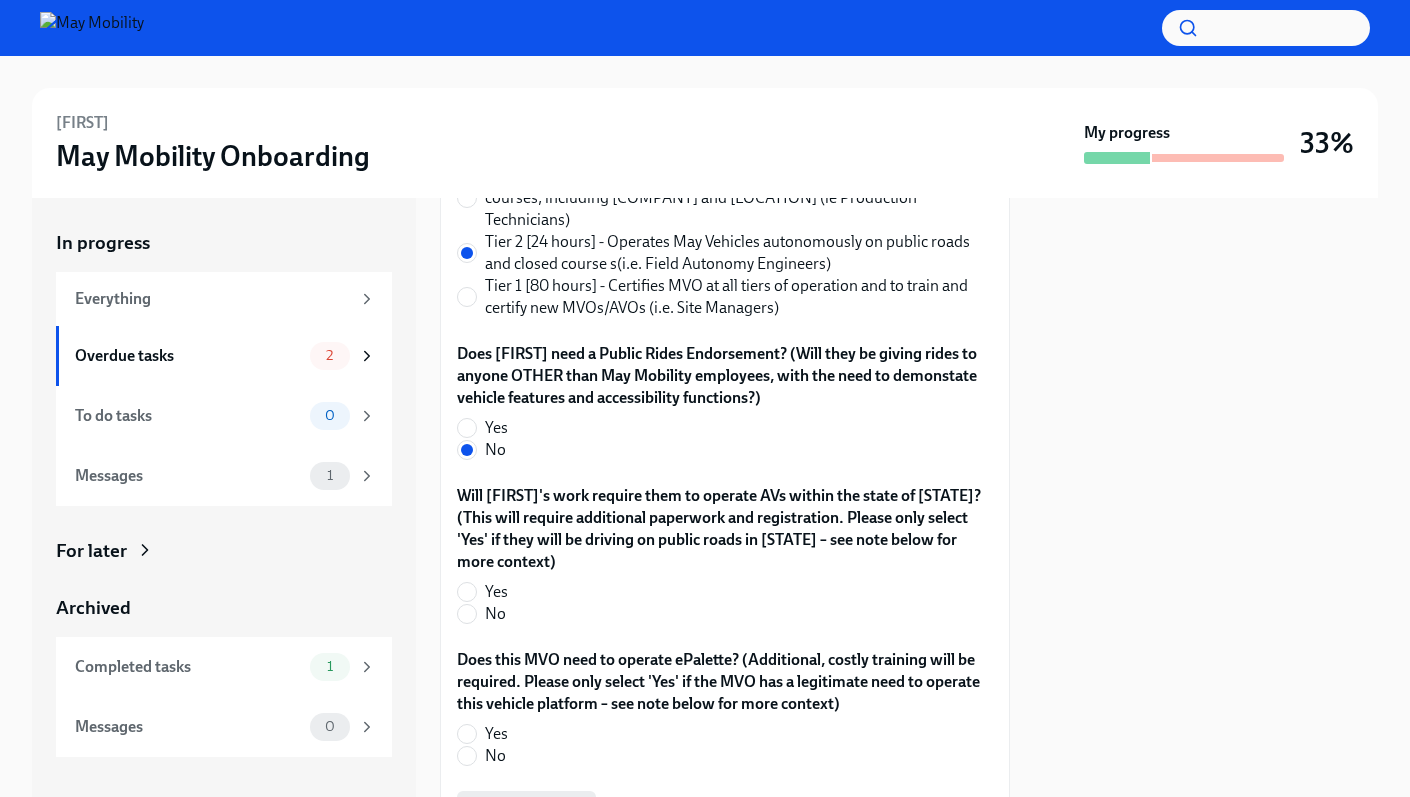 click on "No" at bounding box center [495, 614] 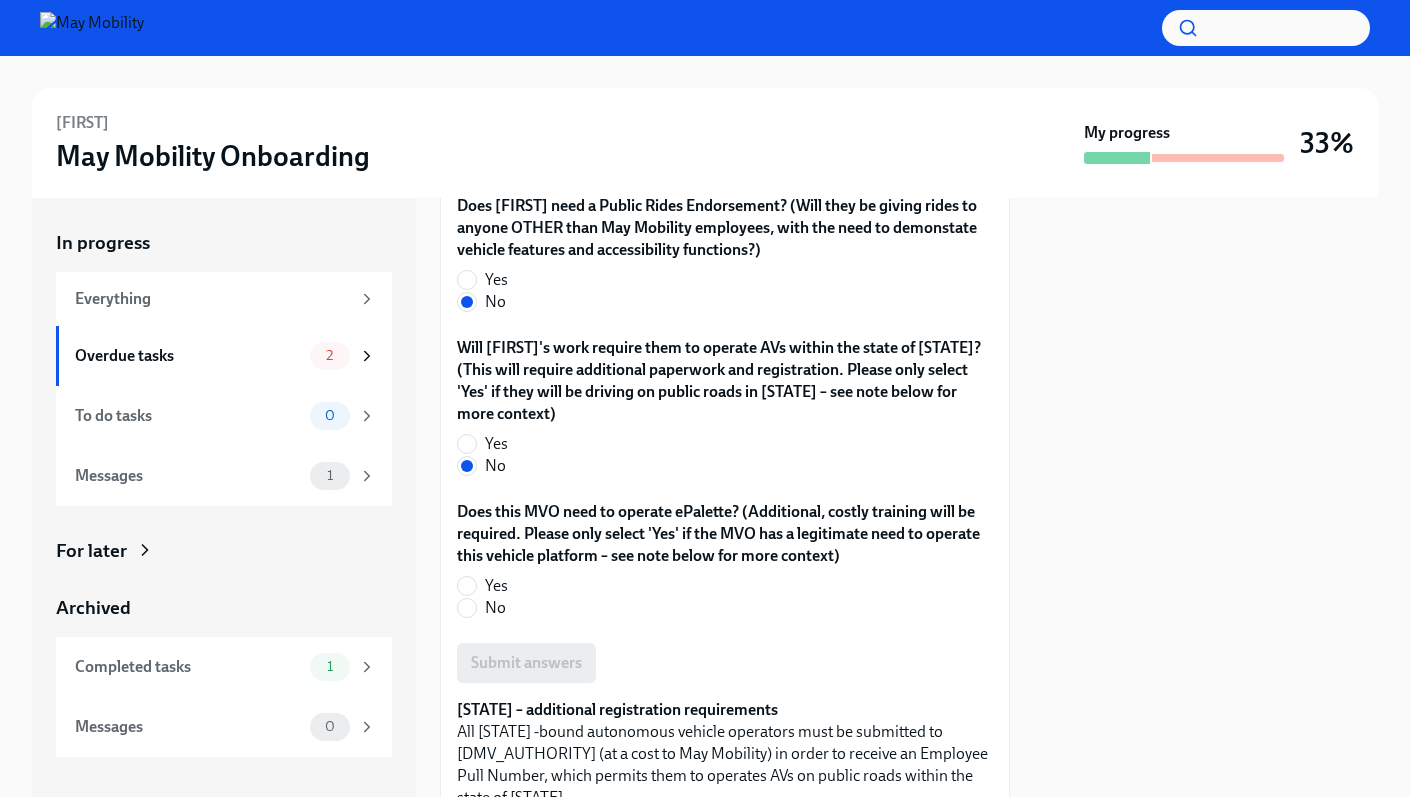 scroll, scrollTop: 731, scrollLeft: 0, axis: vertical 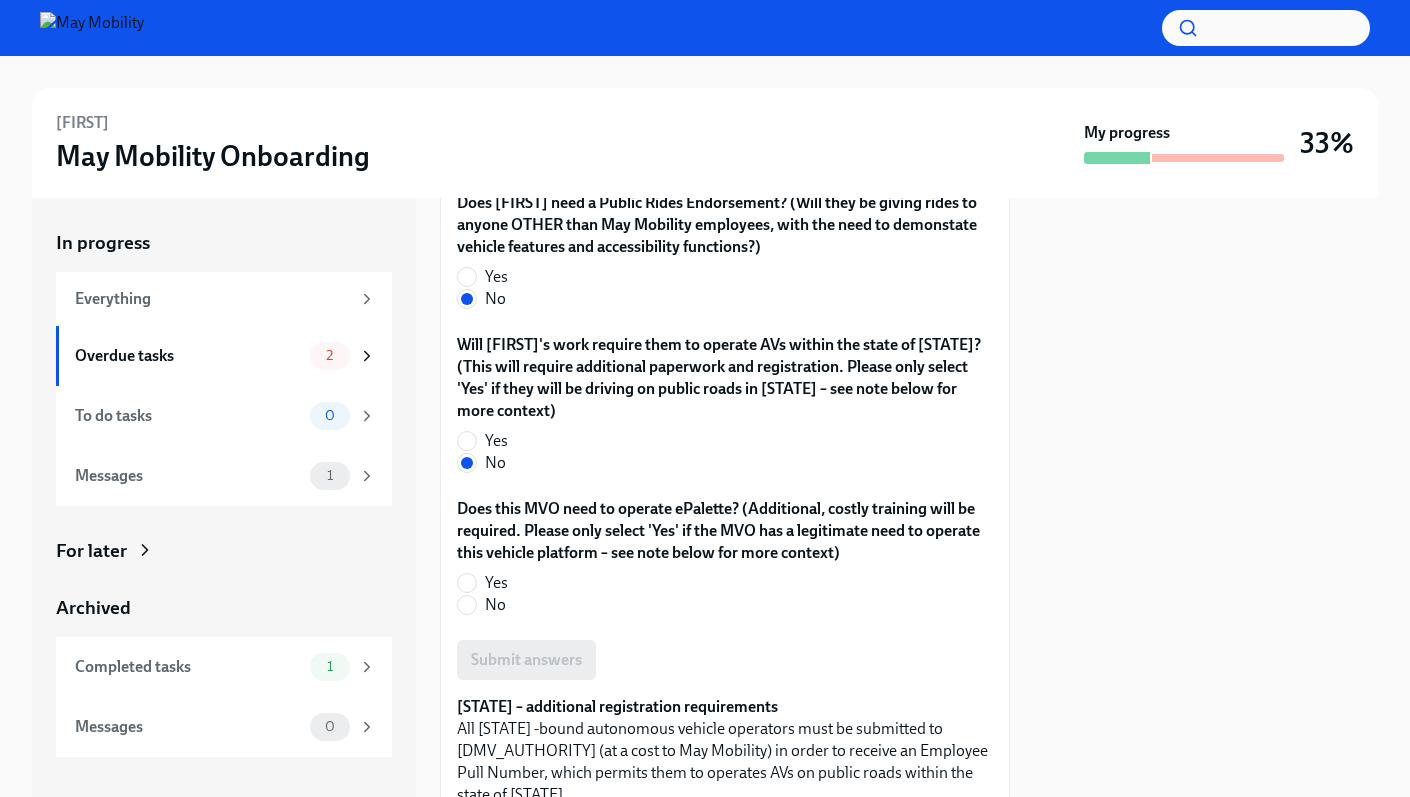 click on "No" at bounding box center (495, 605) 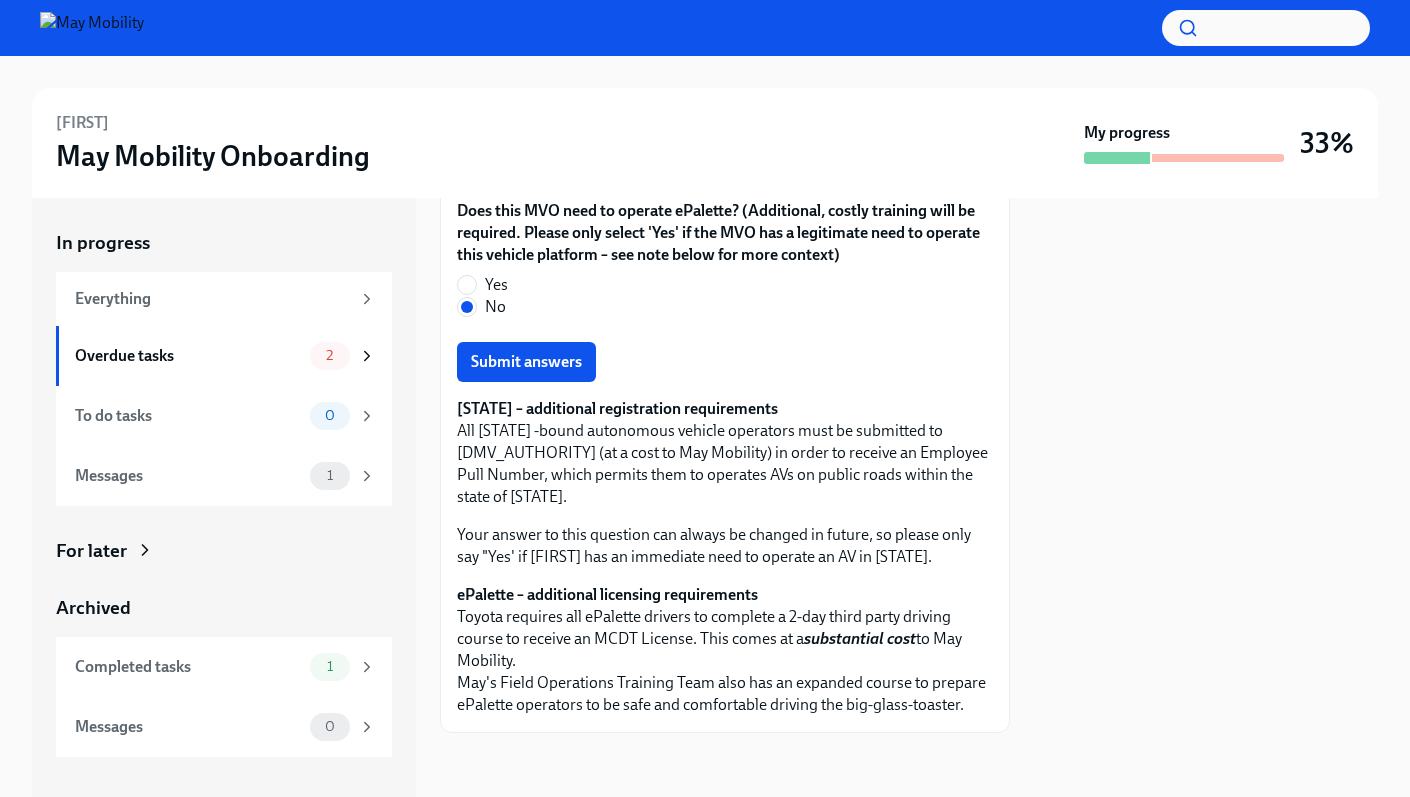 scroll, scrollTop: 1059, scrollLeft: 0, axis: vertical 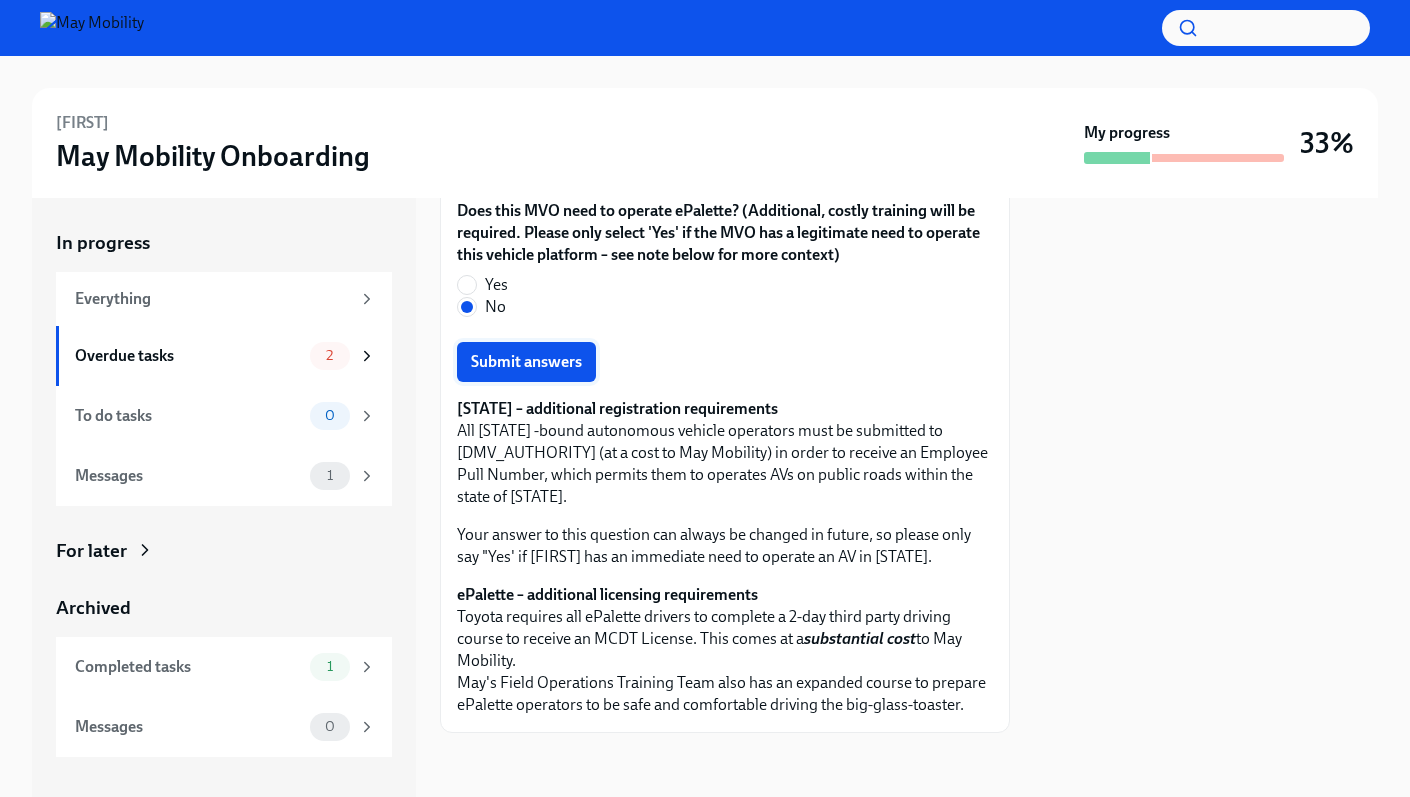 click on "Submit answers" at bounding box center (526, 362) 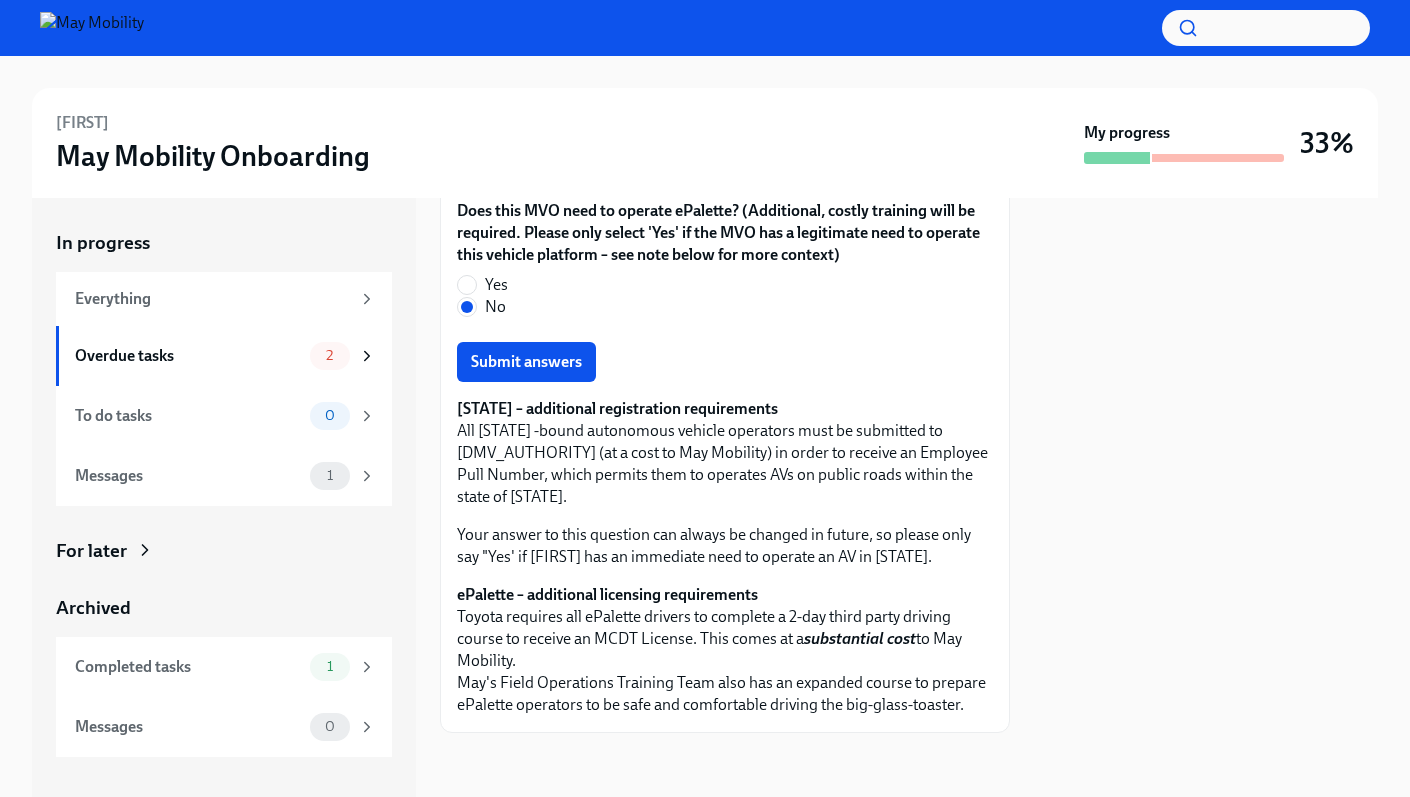 scroll, scrollTop: 1029, scrollLeft: 0, axis: vertical 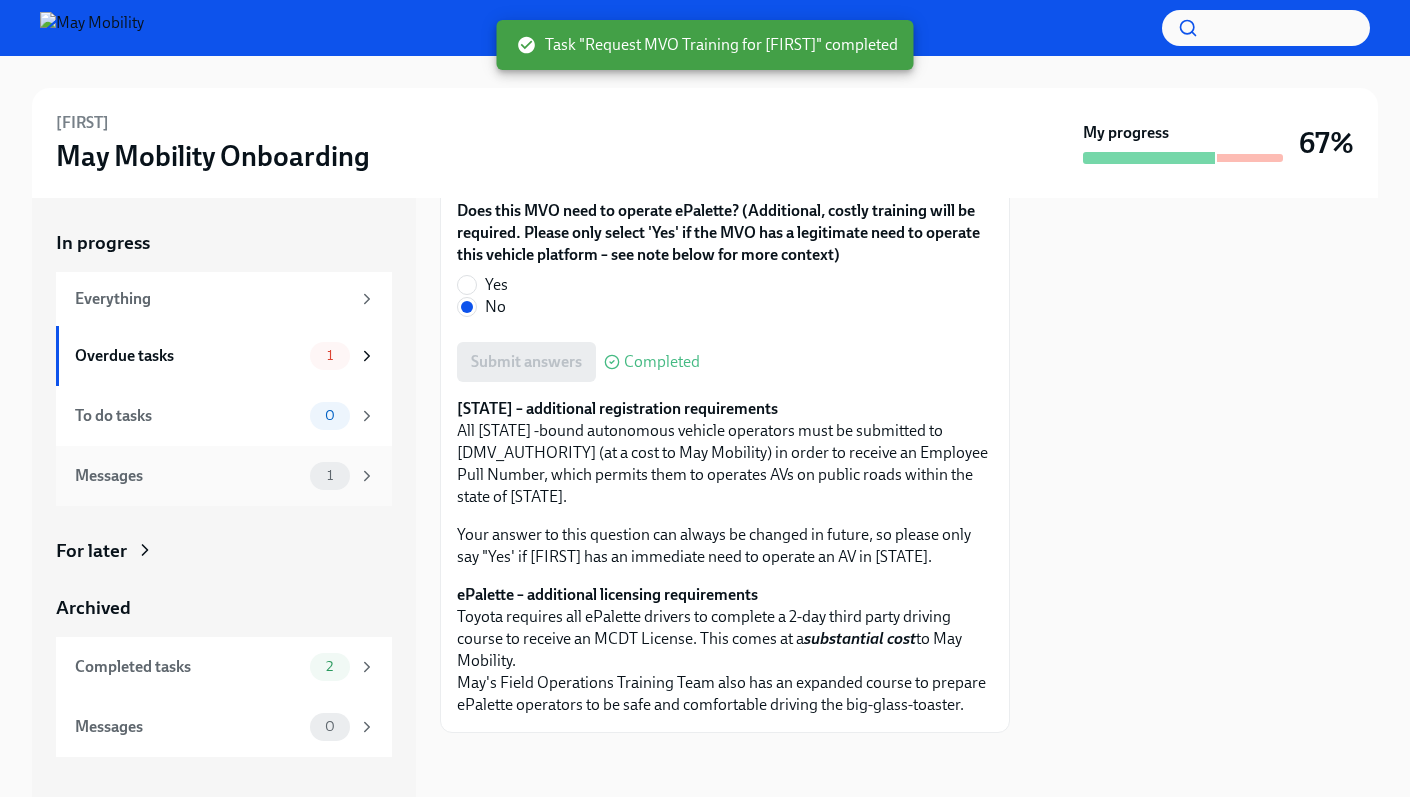 click on "Messages" at bounding box center [188, 476] 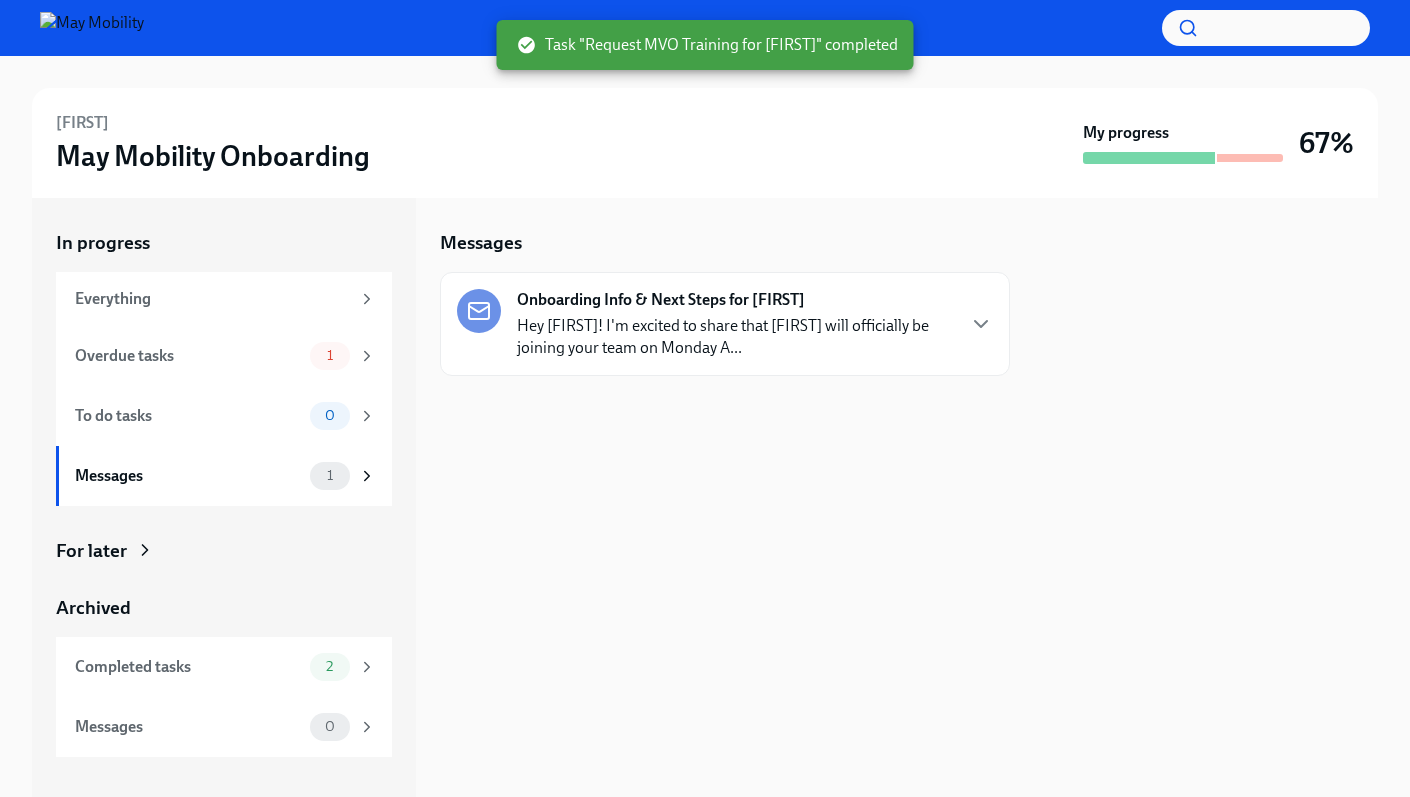 click on "Hey [FIRST]! I'm excited to share that [FIRST] will officially be joining your team on Monday A..." at bounding box center (735, 337) 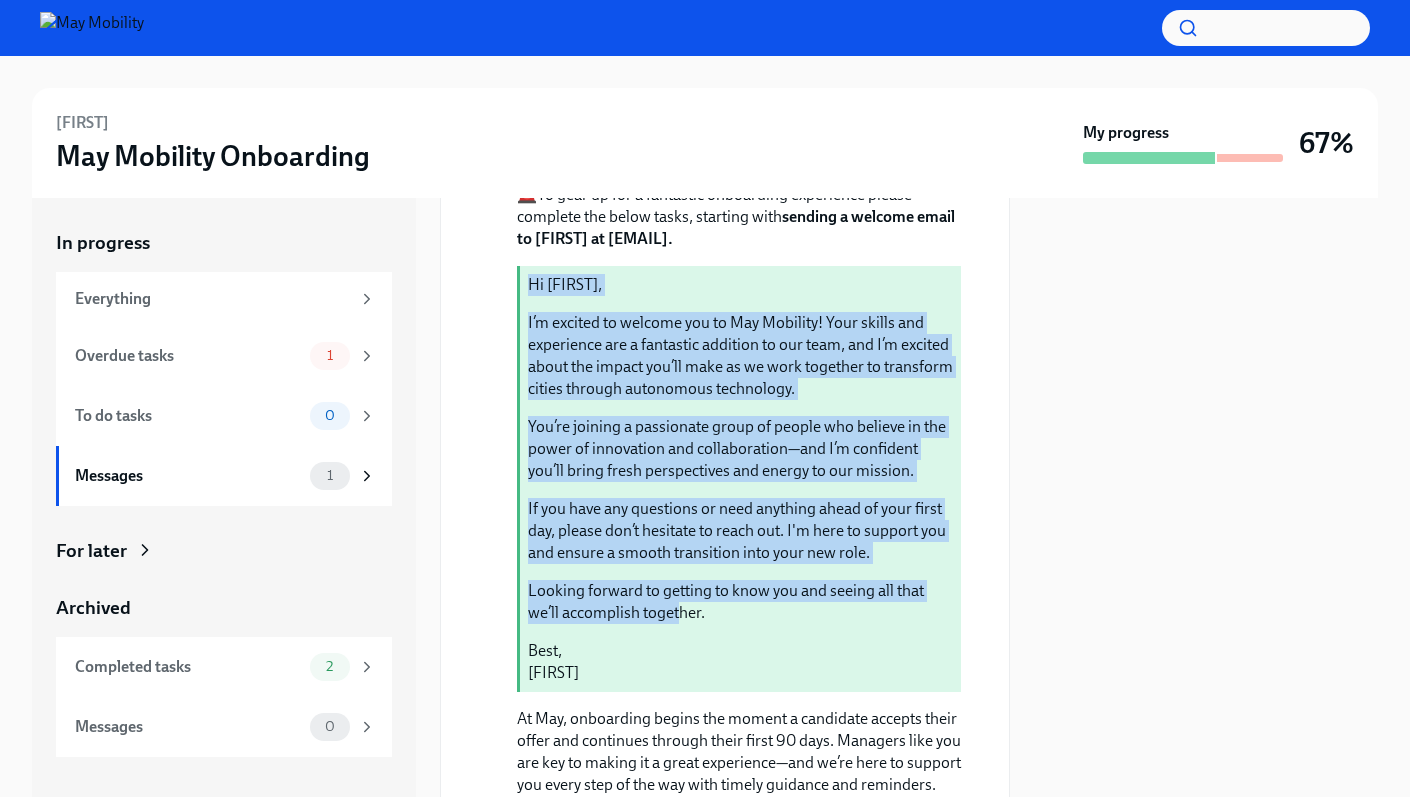 scroll, scrollTop: 336, scrollLeft: 0, axis: vertical 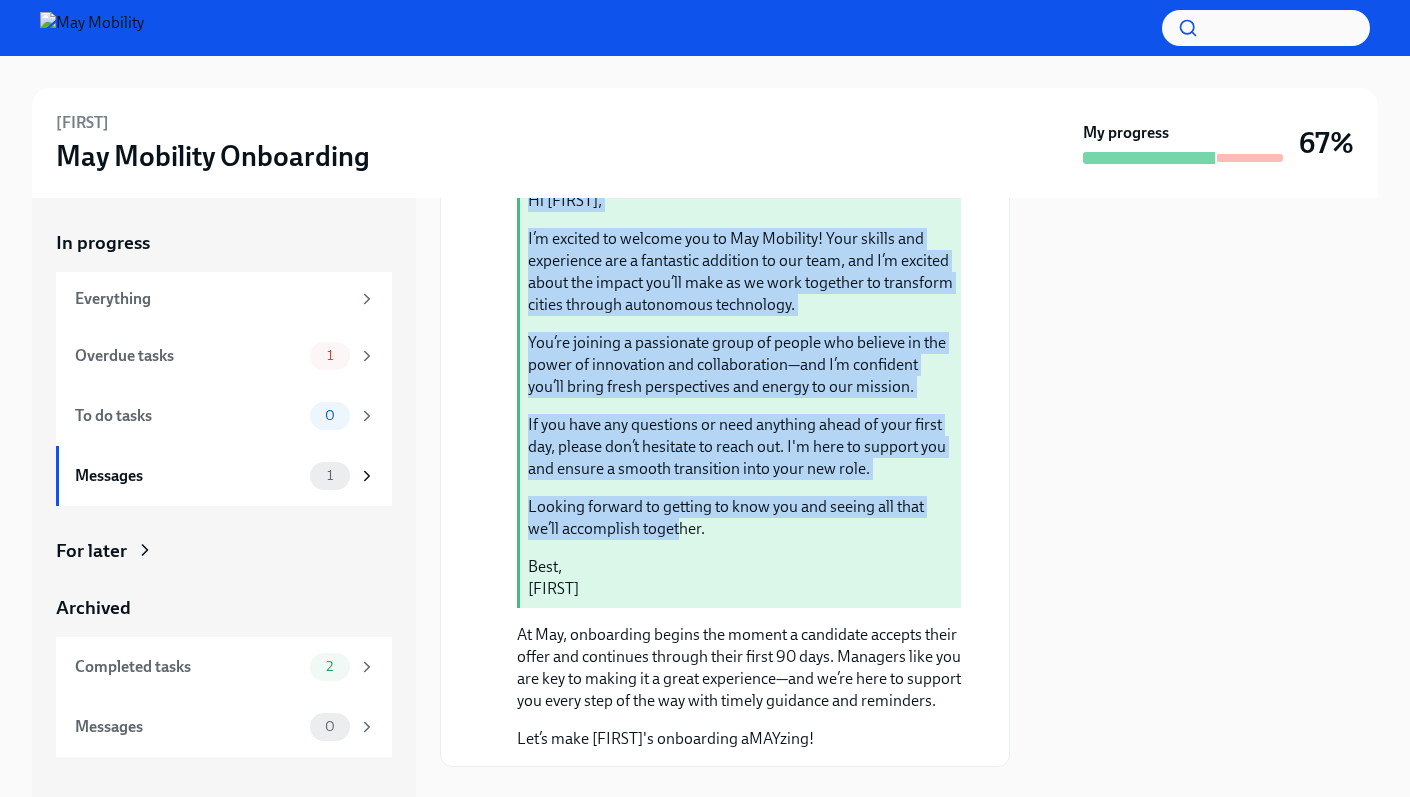drag, startPoint x: 528, startPoint y: 543, endPoint x: 682, endPoint y: 577, distance: 157.70859 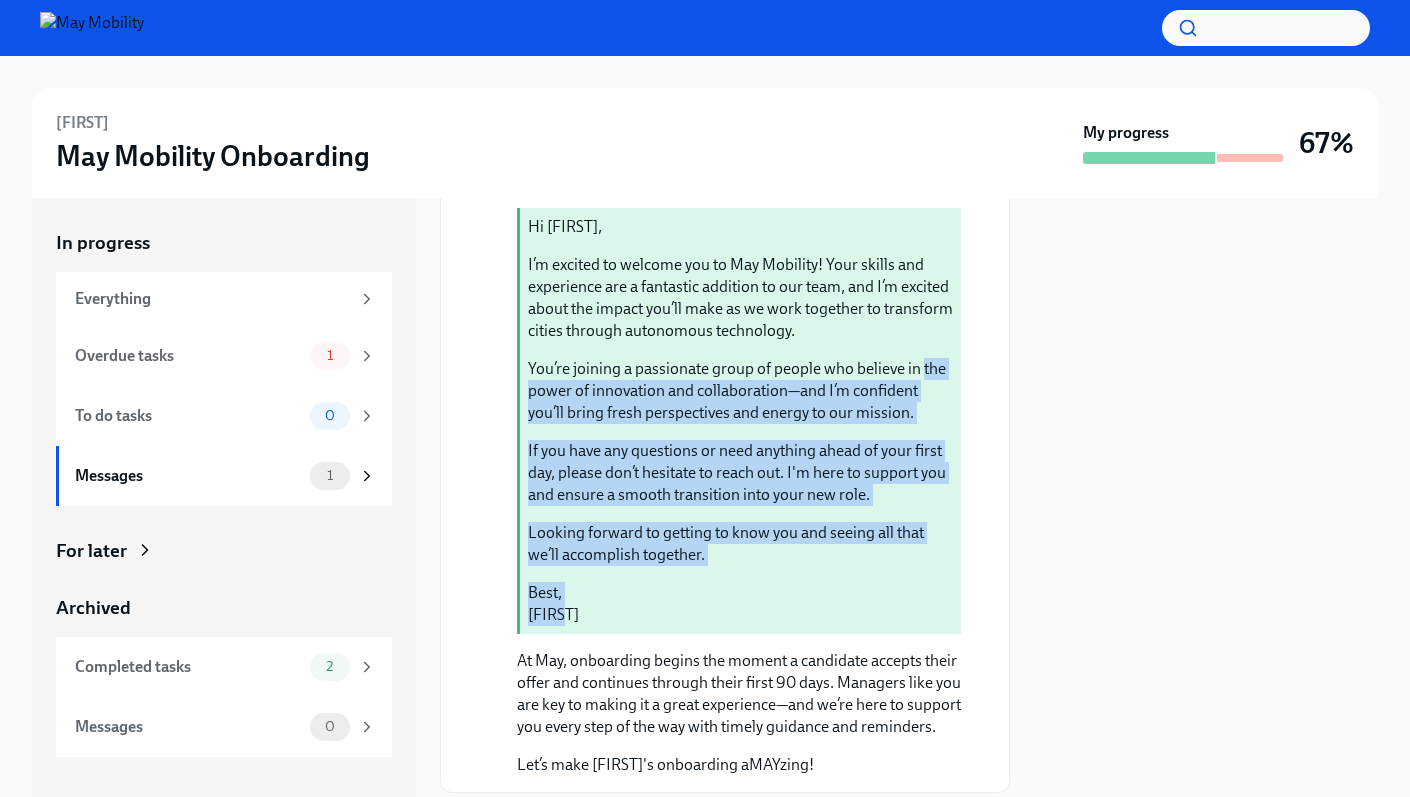 scroll, scrollTop: 296, scrollLeft: 0, axis: vertical 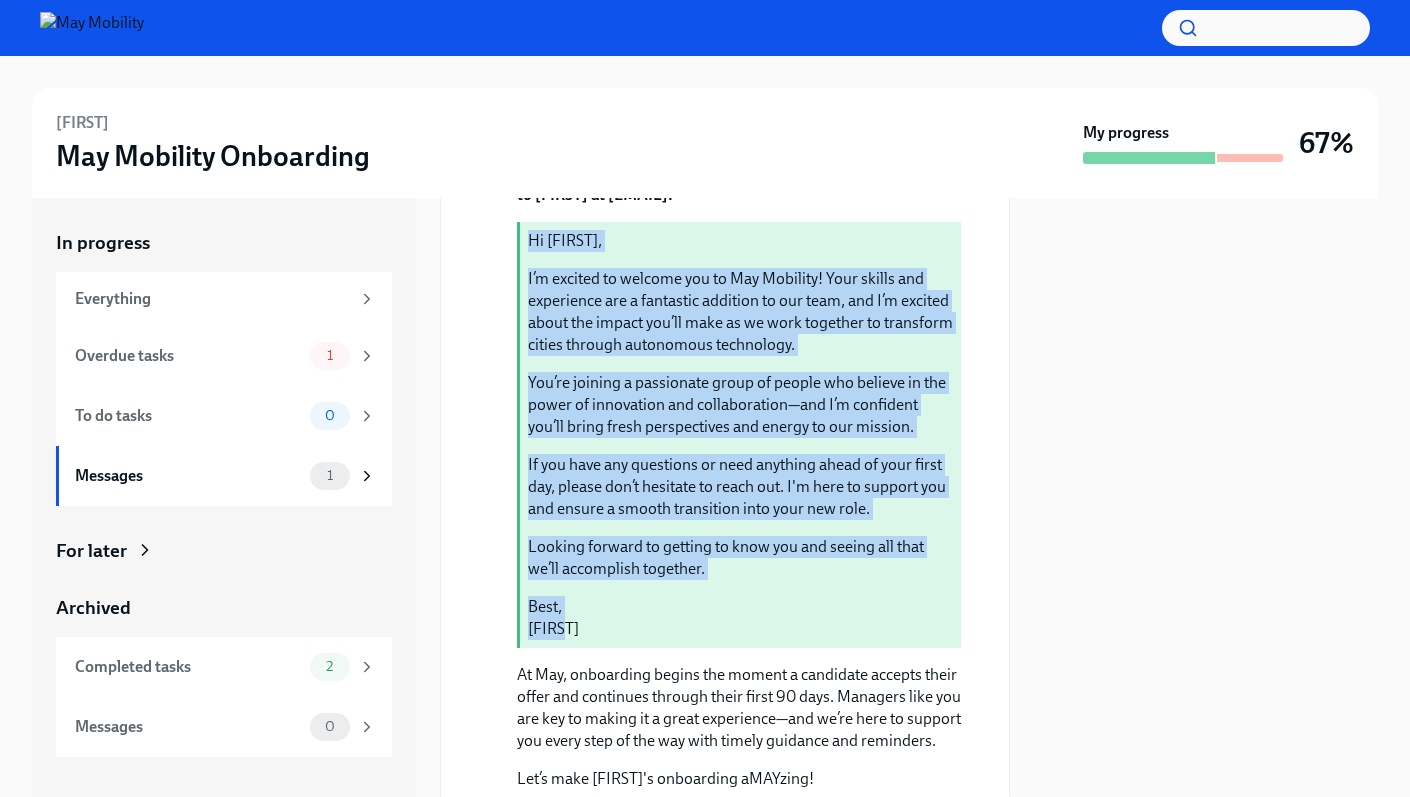 drag, startPoint x: 575, startPoint y: 643, endPoint x: 529, endPoint y: 247, distance: 398.66275 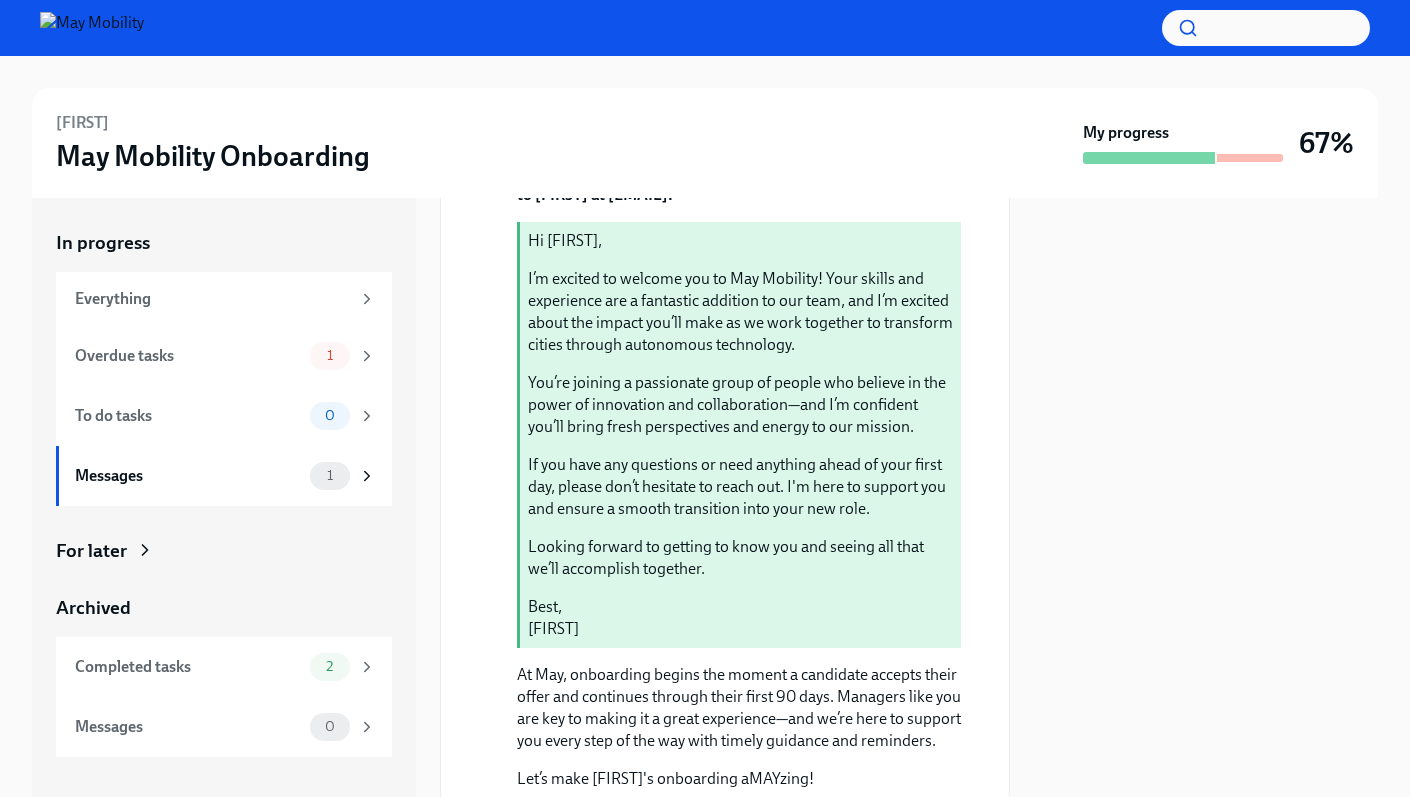 click at bounding box center [1206, 497] 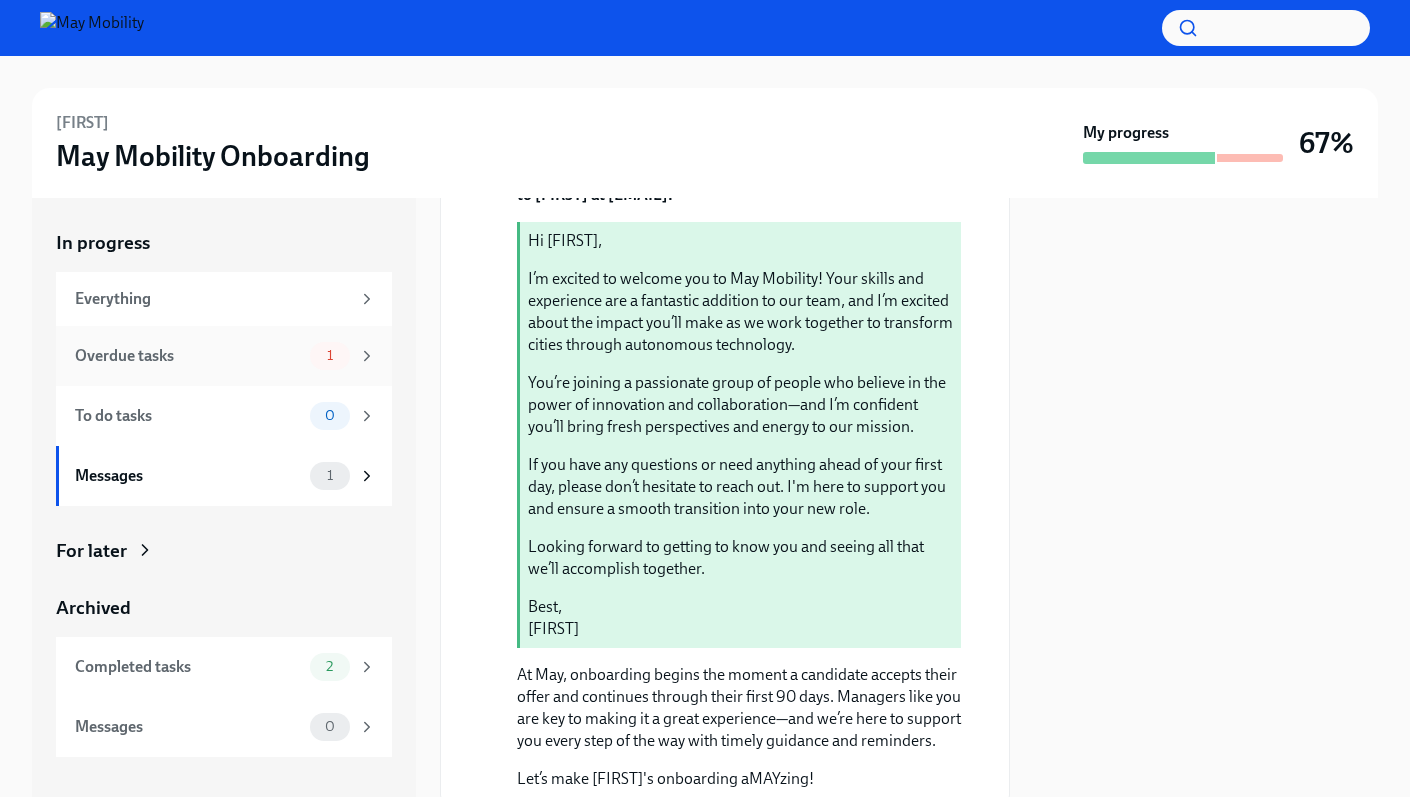 click on "Overdue tasks" at bounding box center [188, 356] 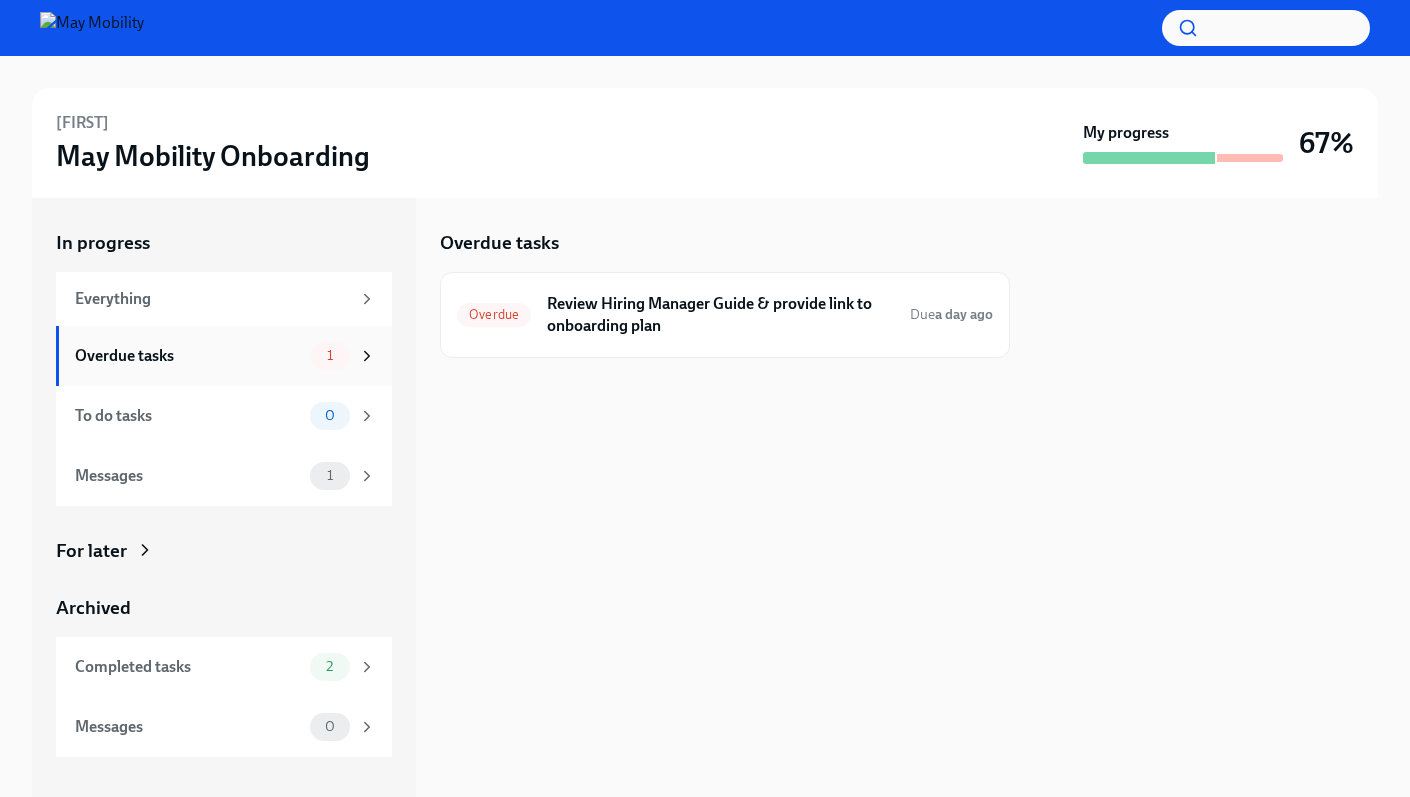 scroll, scrollTop: 0, scrollLeft: 0, axis: both 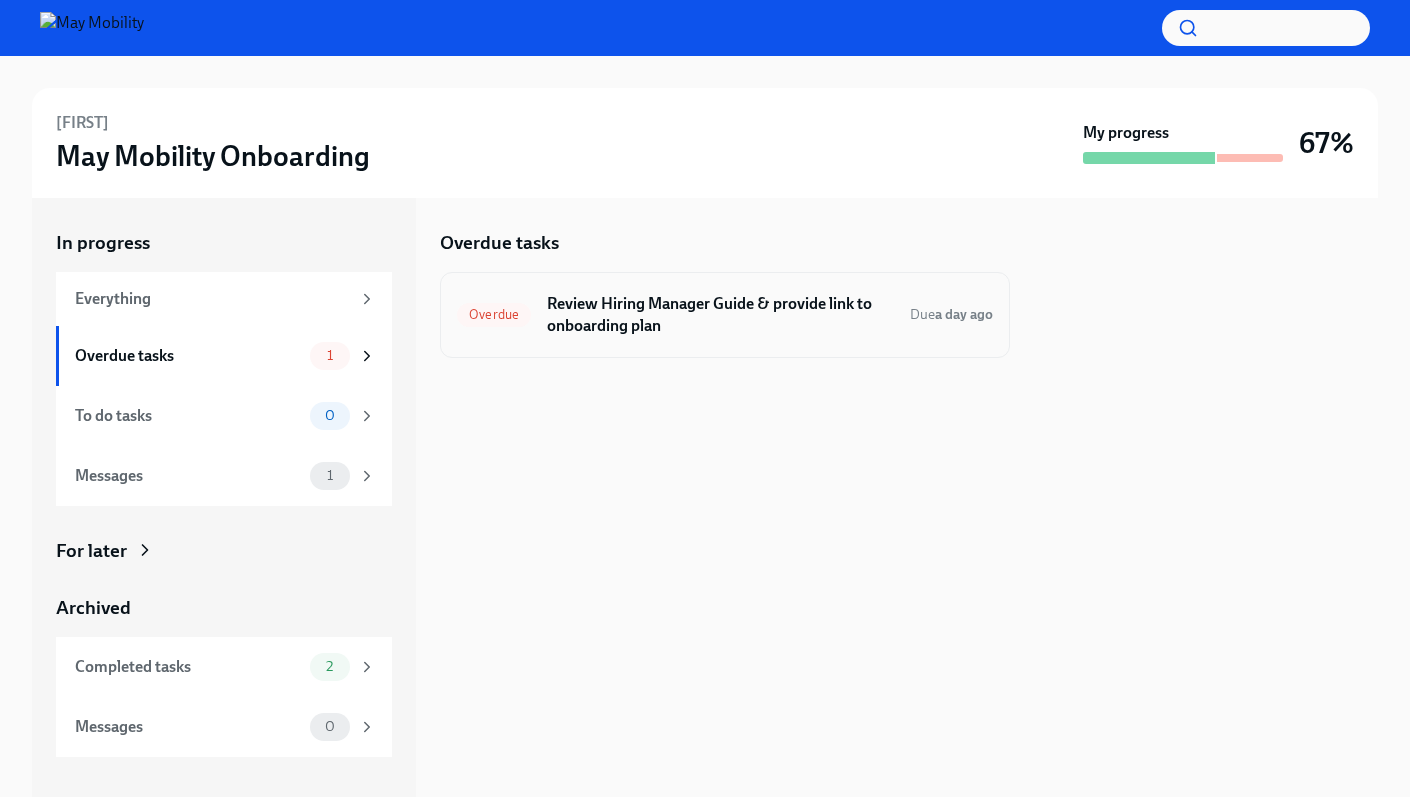 click on "Review Hiring Manager Guide & provide link to onboarding plan" at bounding box center (720, 315) 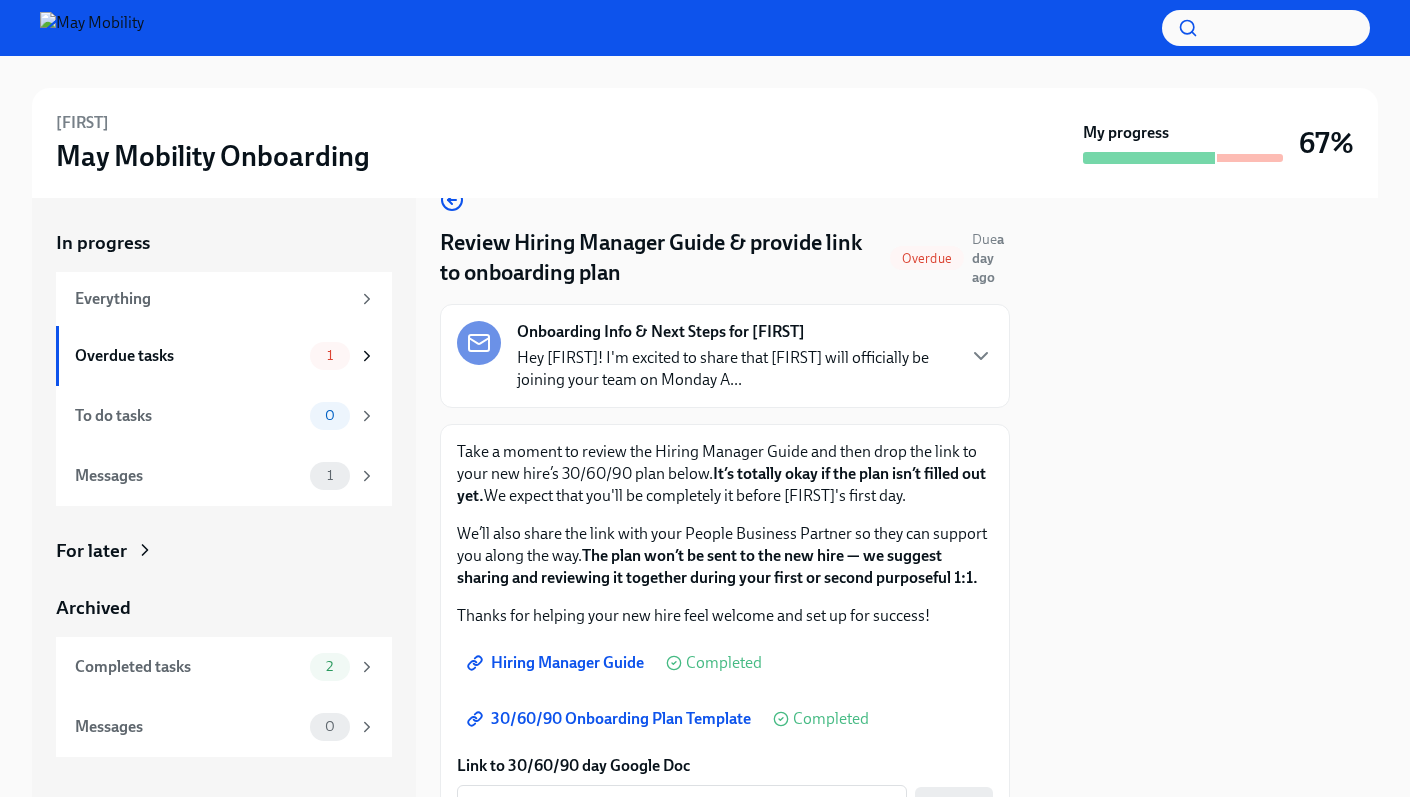 scroll, scrollTop: 0, scrollLeft: 0, axis: both 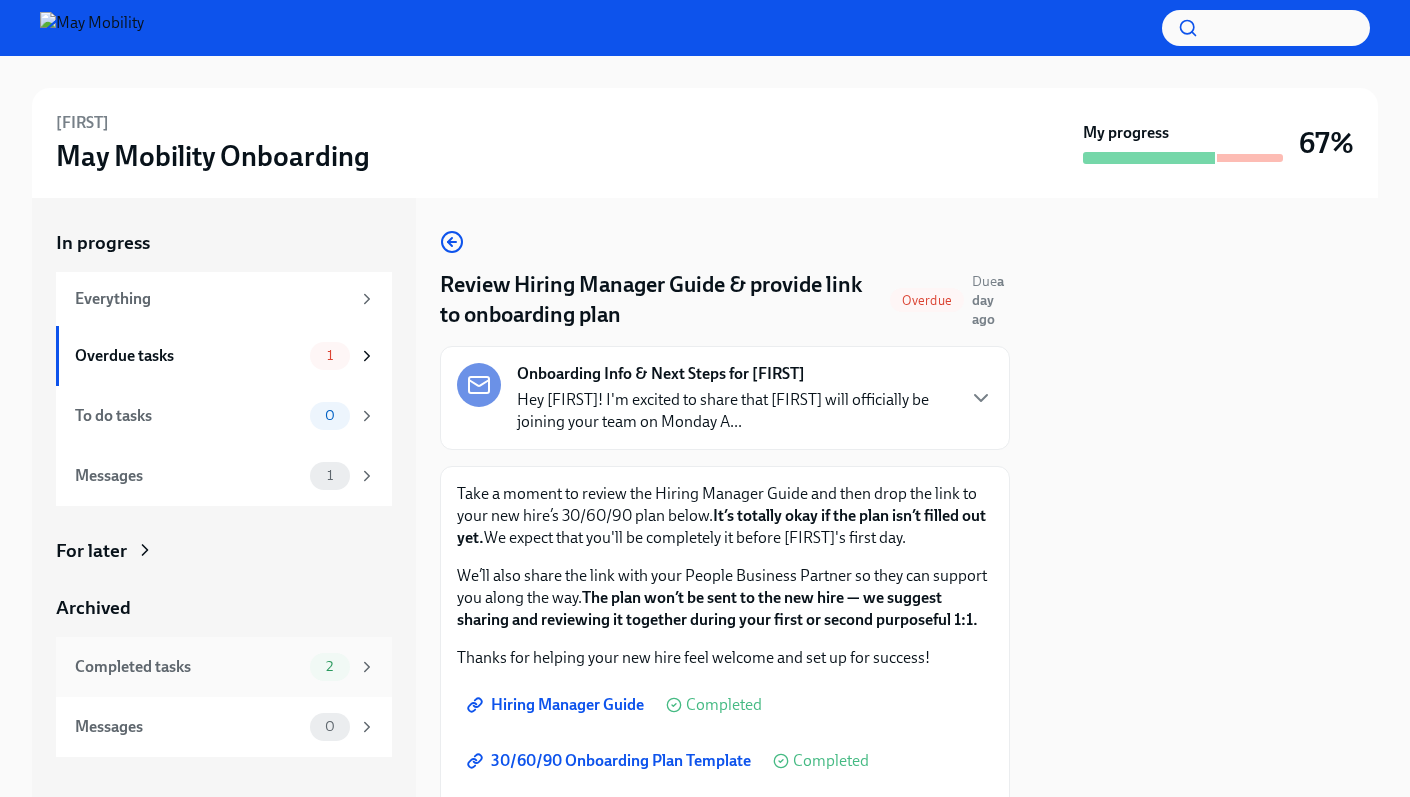click on "Completed tasks" at bounding box center (188, 667) 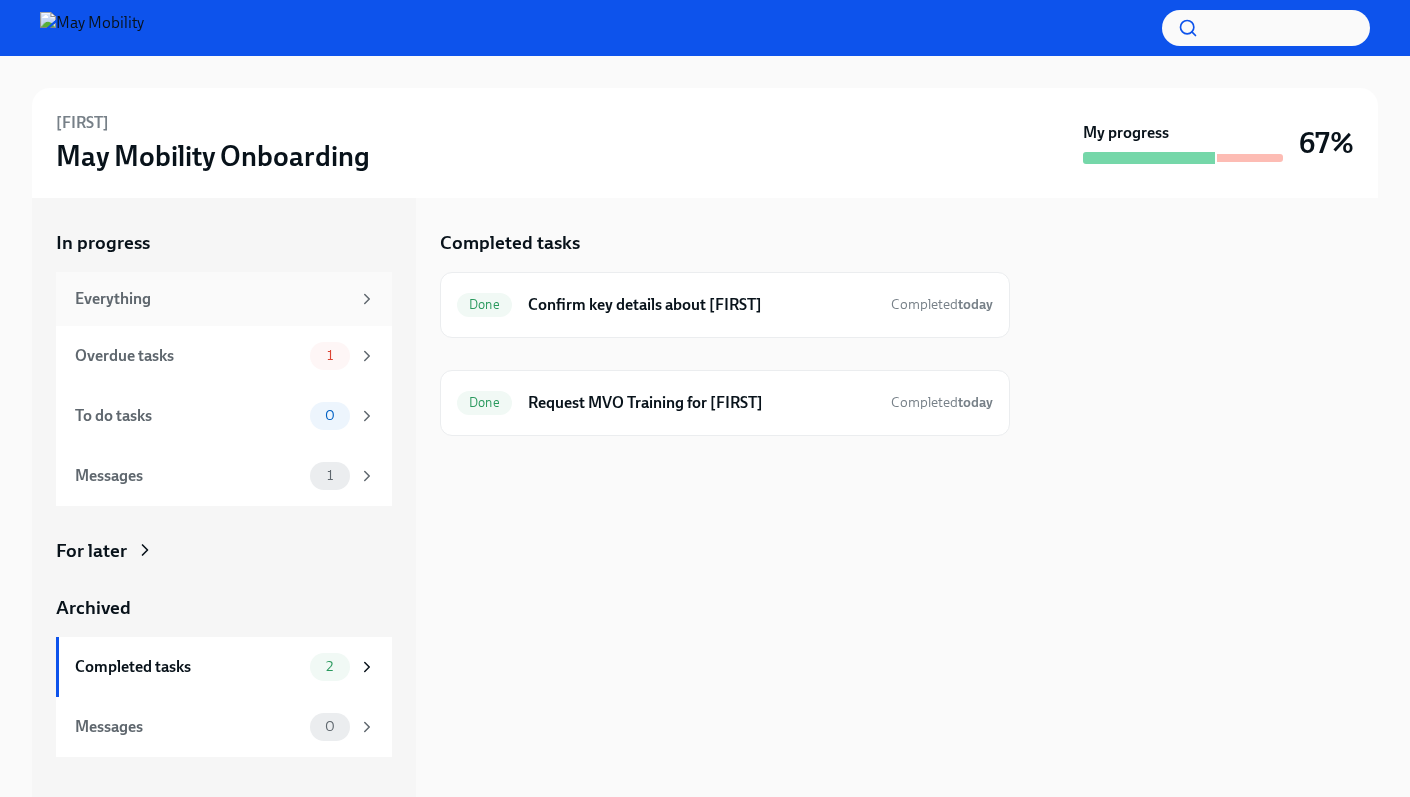 click on "Everything" at bounding box center [212, 299] 